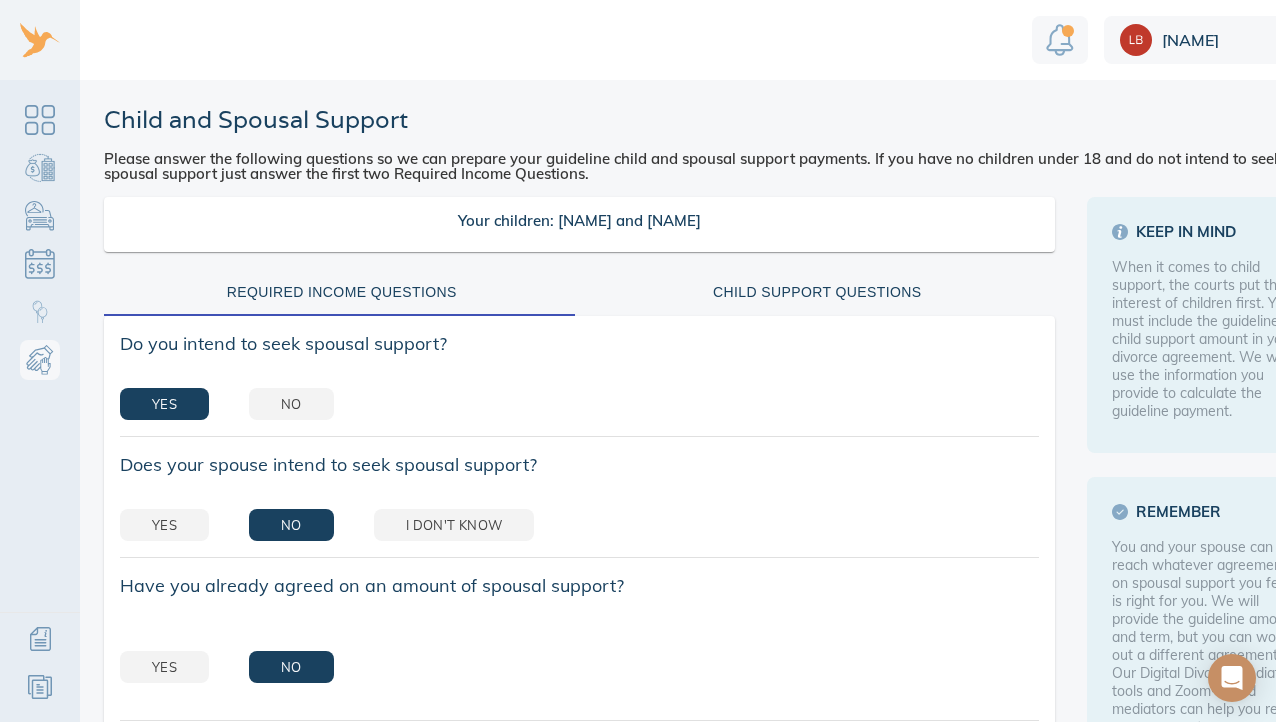 scroll, scrollTop: 0, scrollLeft: 0, axis: both 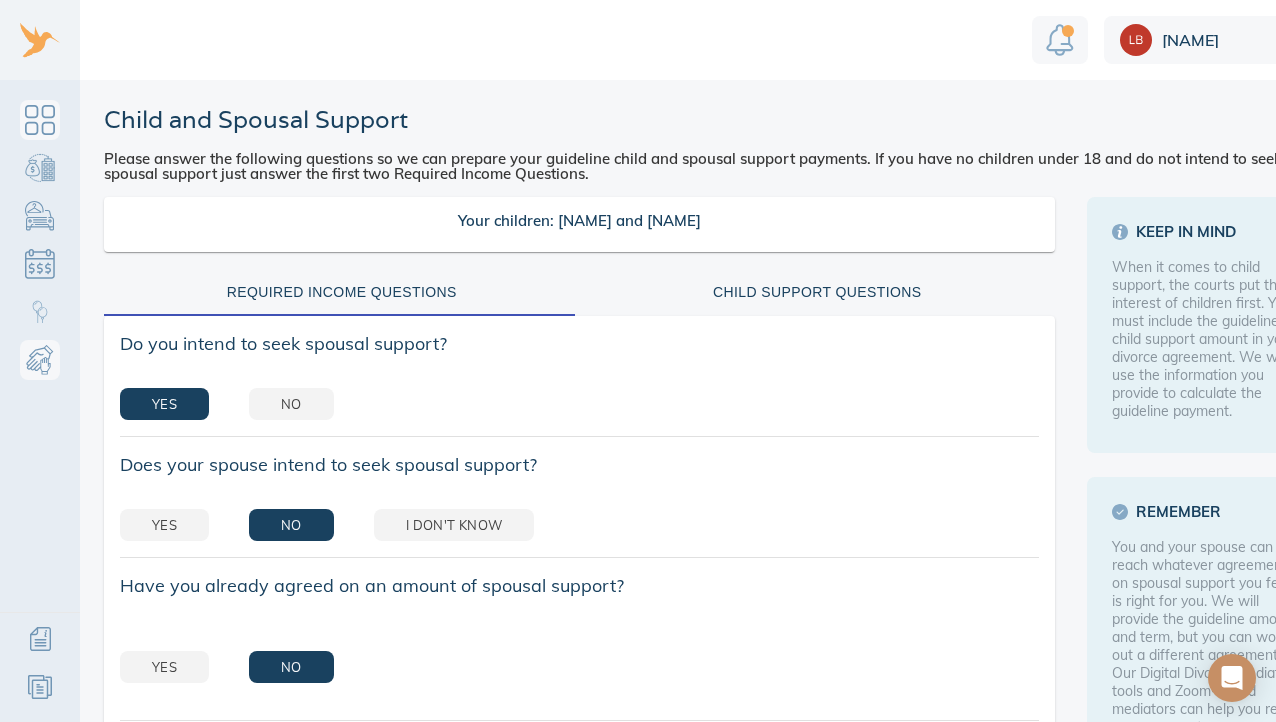 click at bounding box center [40, 120] 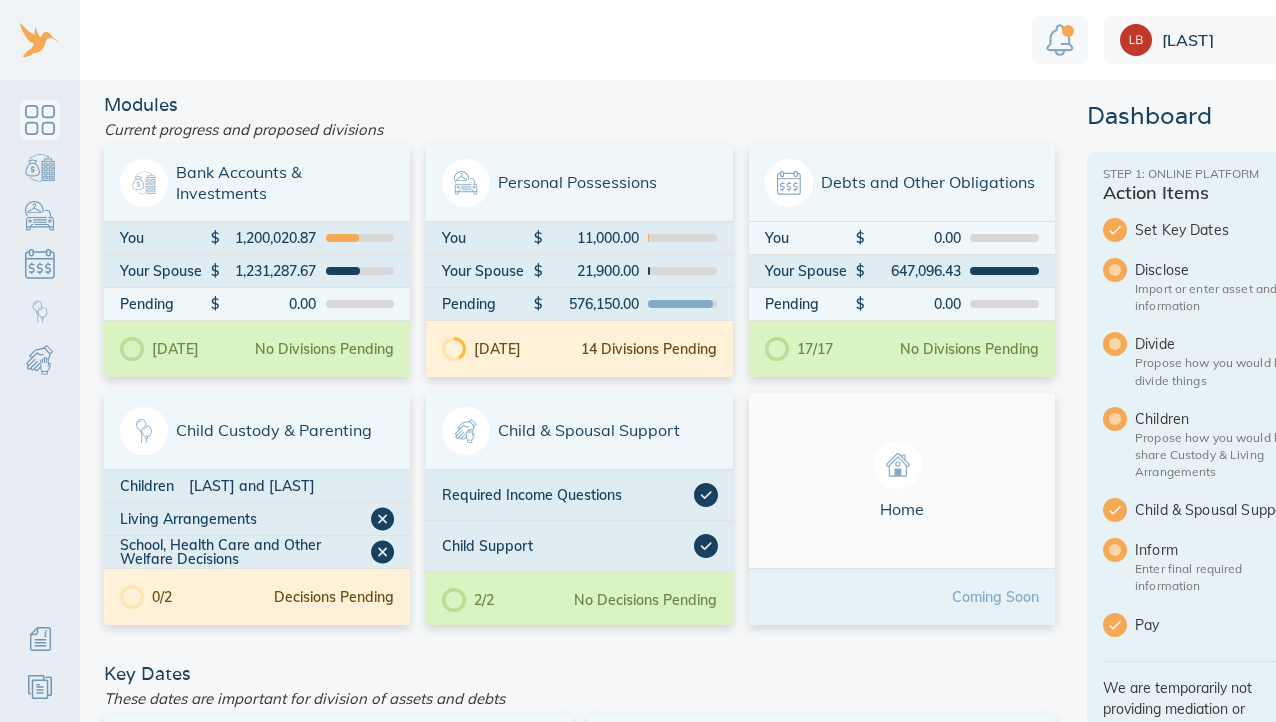 scroll, scrollTop: 0, scrollLeft: 0, axis: both 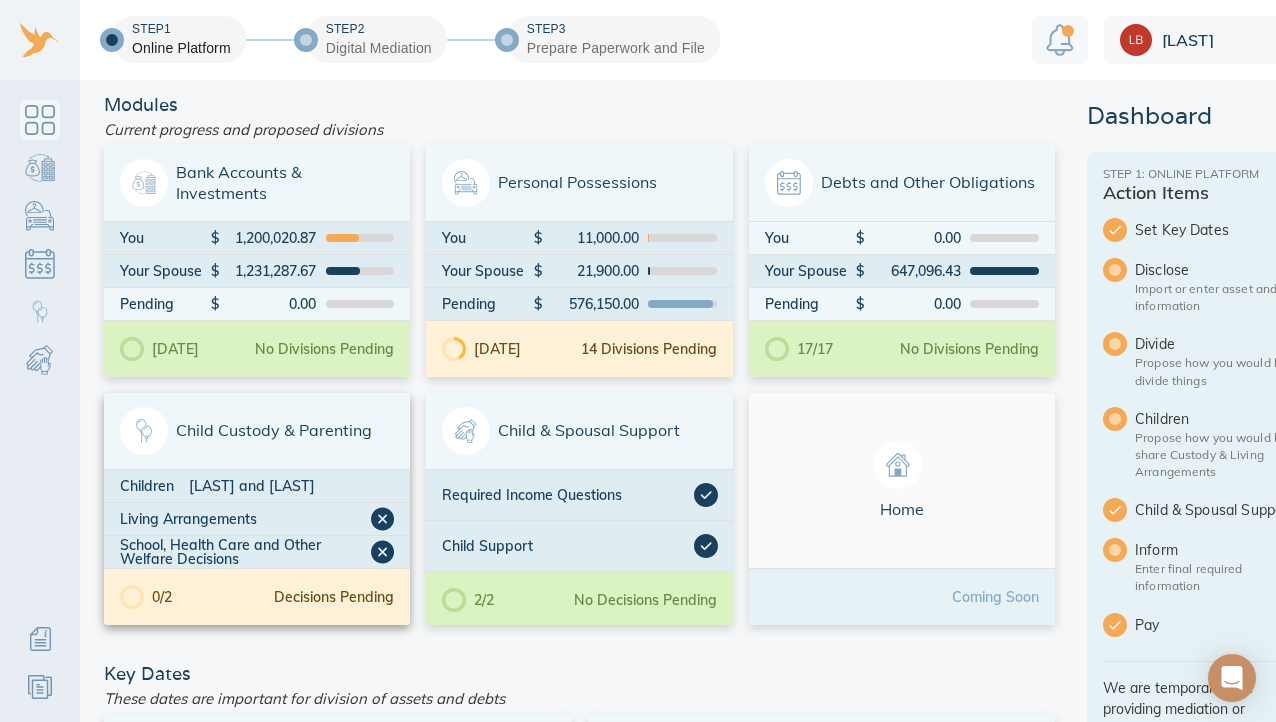 click on "Child Custody & Parenting" at bounding box center [257, 431] 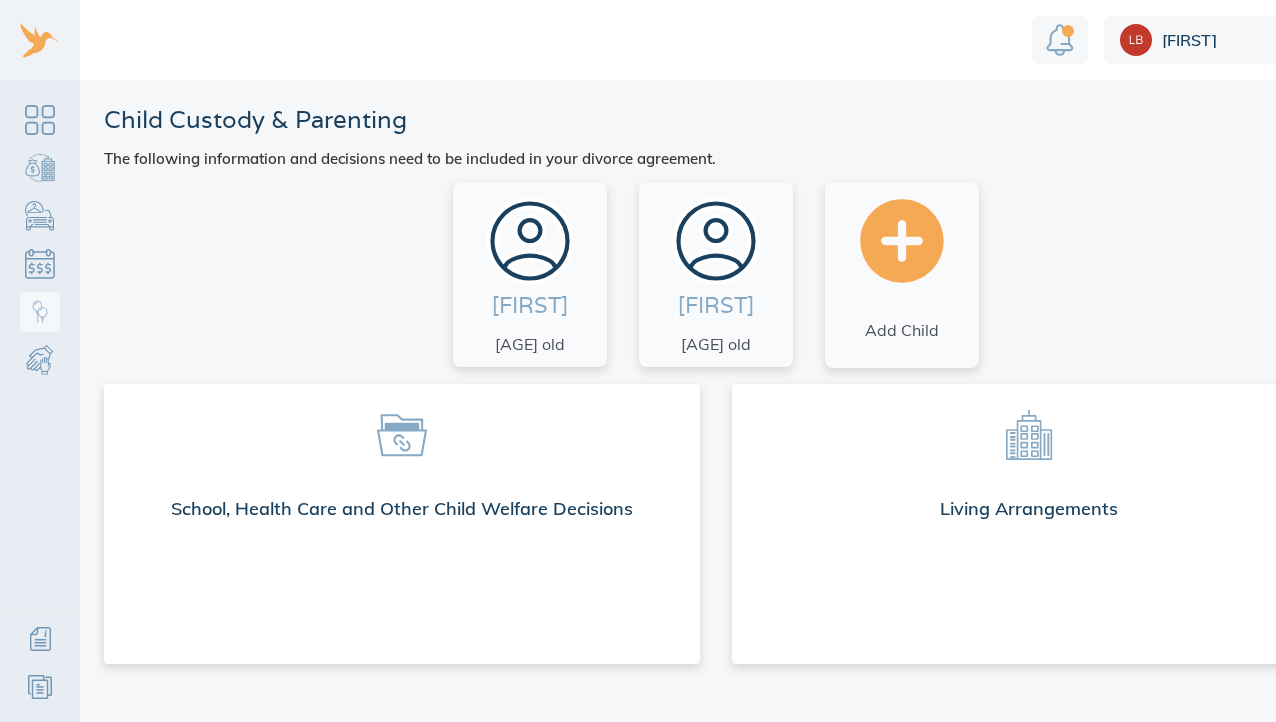 scroll, scrollTop: 0, scrollLeft: 0, axis: both 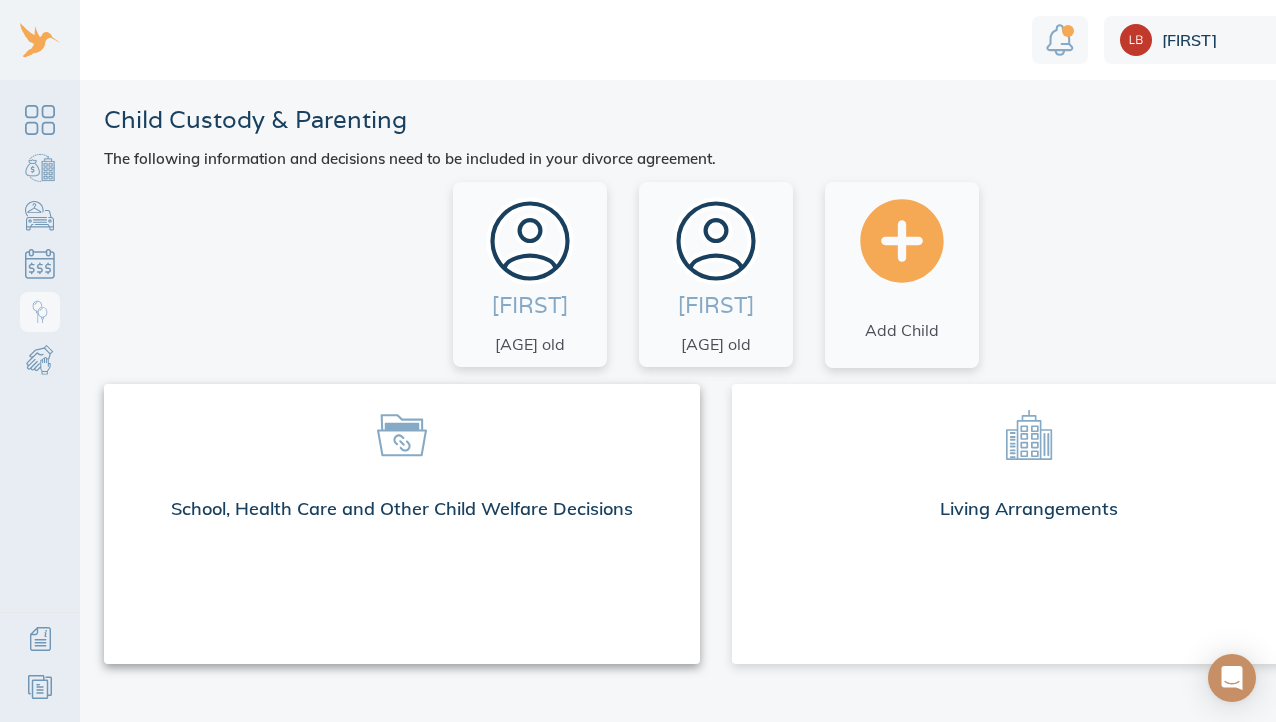 click on "School, Health Care and Other Child Welfare Decisions" at bounding box center [402, 513] 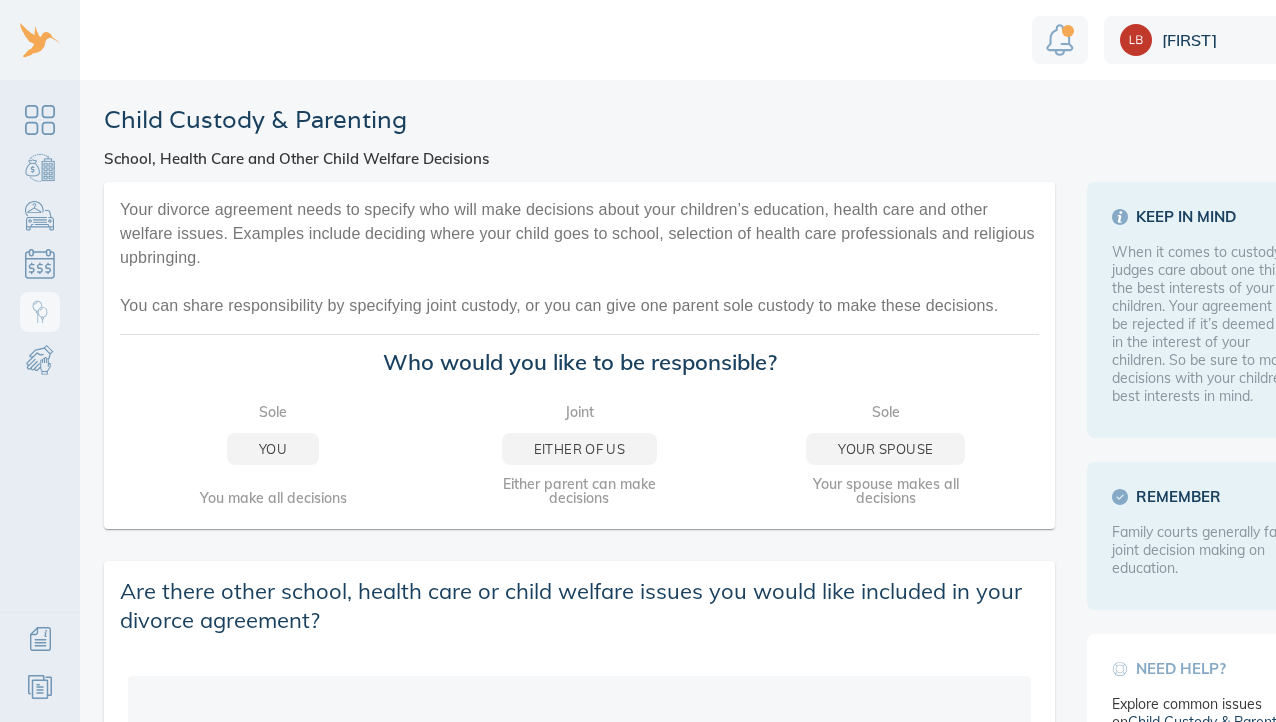 scroll, scrollTop: 0, scrollLeft: 0, axis: both 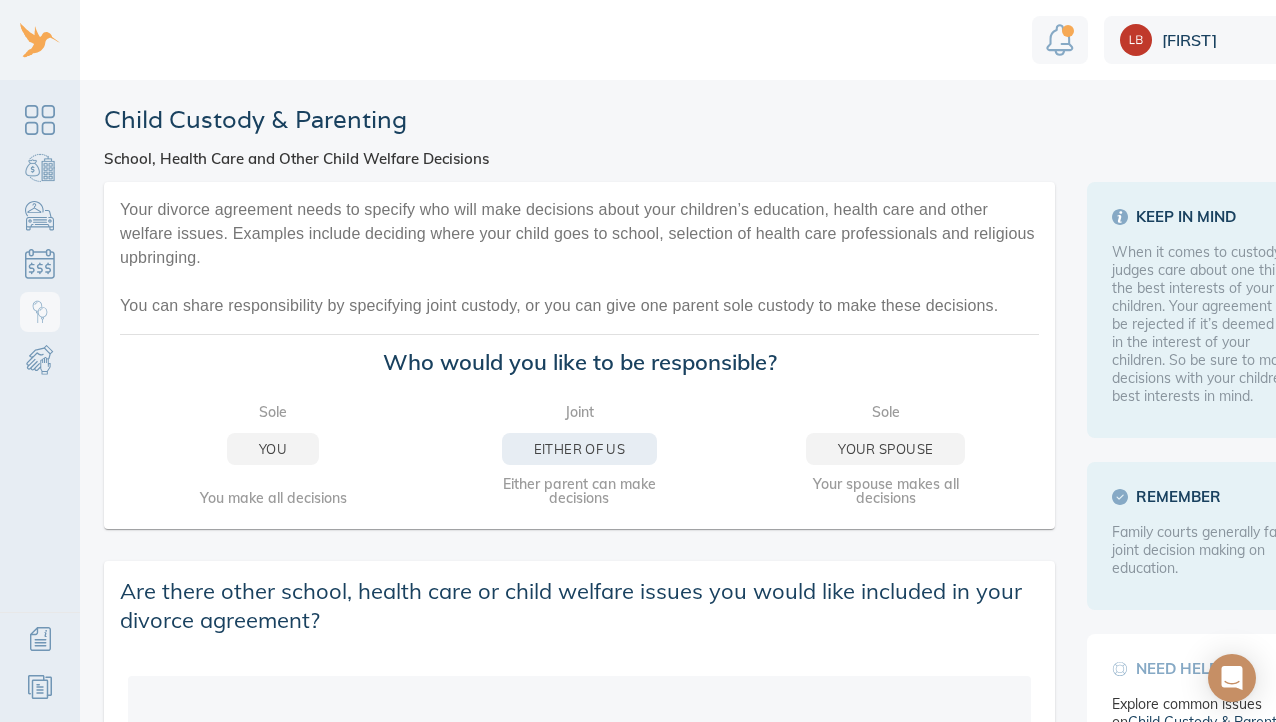 click on "Either of us" at bounding box center [579, 449] 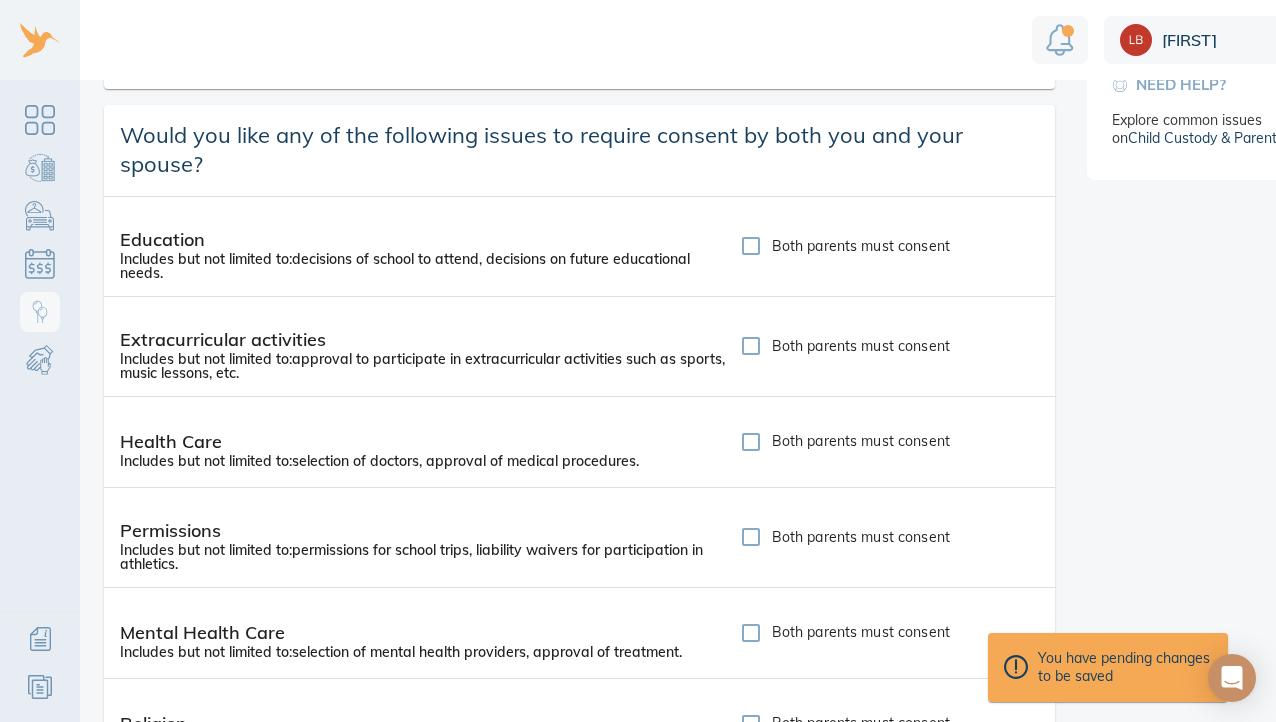 scroll, scrollTop: 583, scrollLeft: 0, axis: vertical 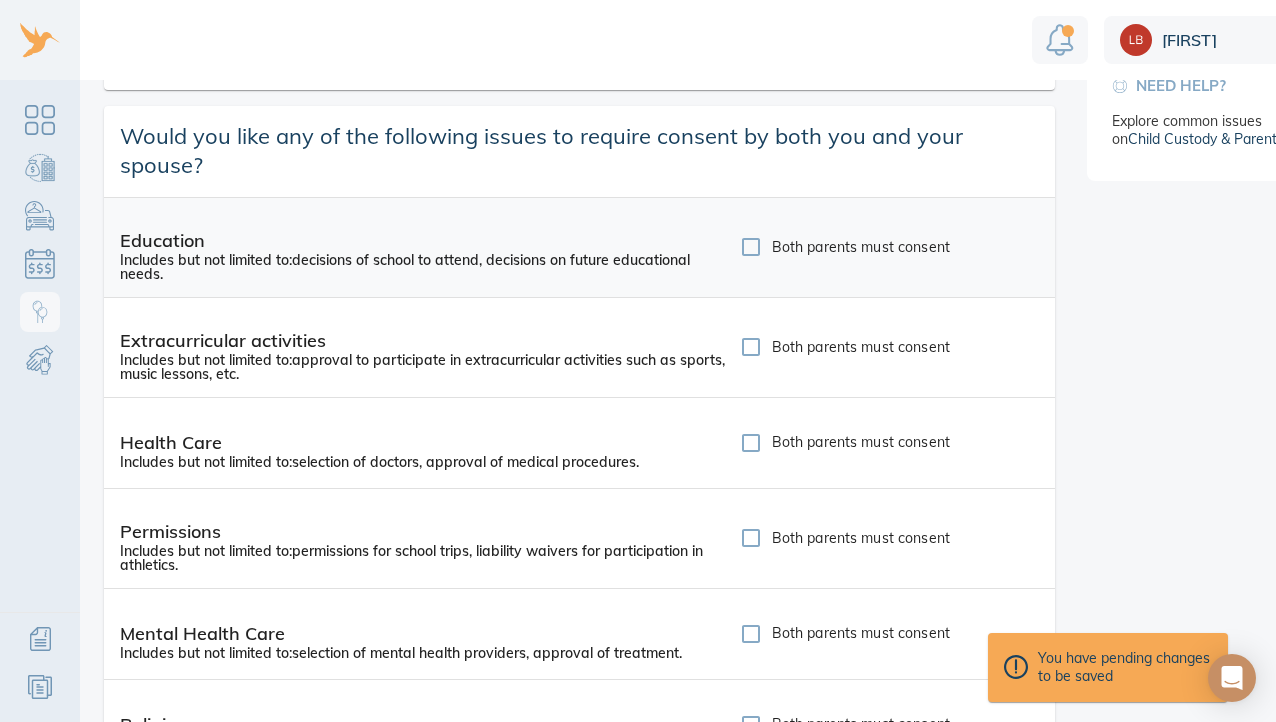 click on "Both parents must consent" at bounding box center [751, 247] 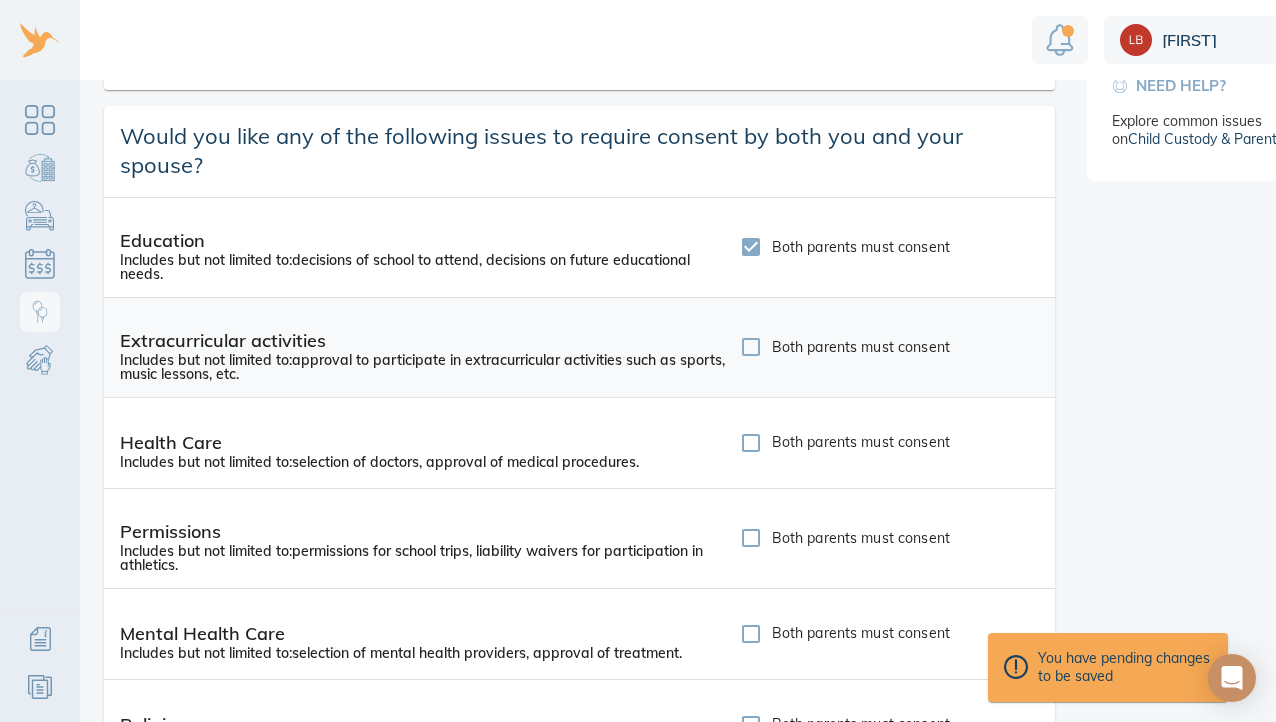 click on "Both parents must consent" at bounding box center (751, 347) 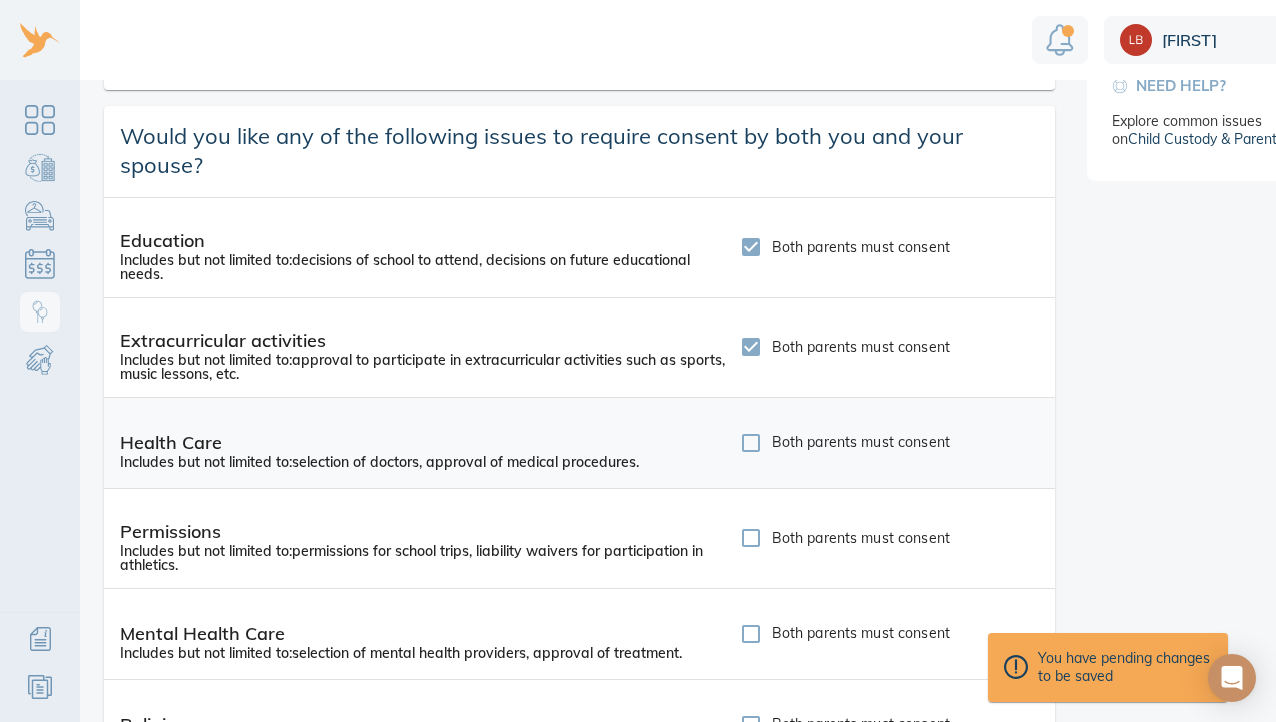 click on "Both parents must consent" at bounding box center [751, 443] 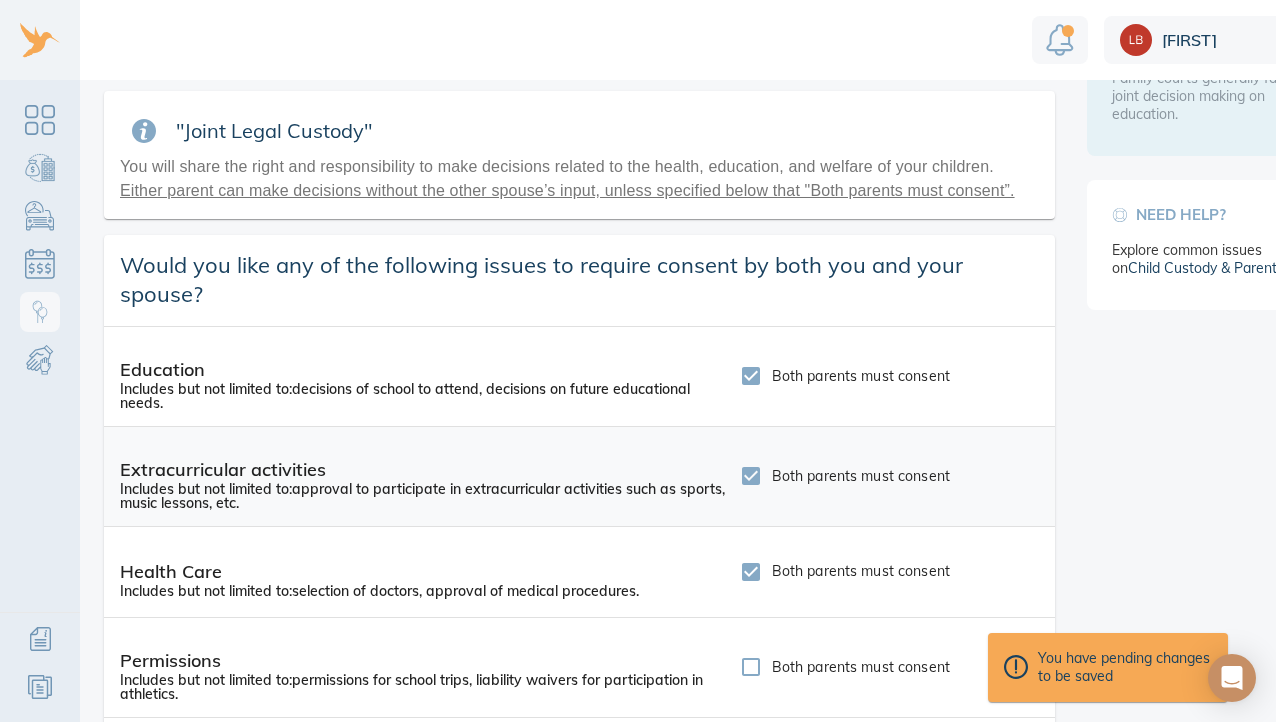 scroll, scrollTop: 417, scrollLeft: 0, axis: vertical 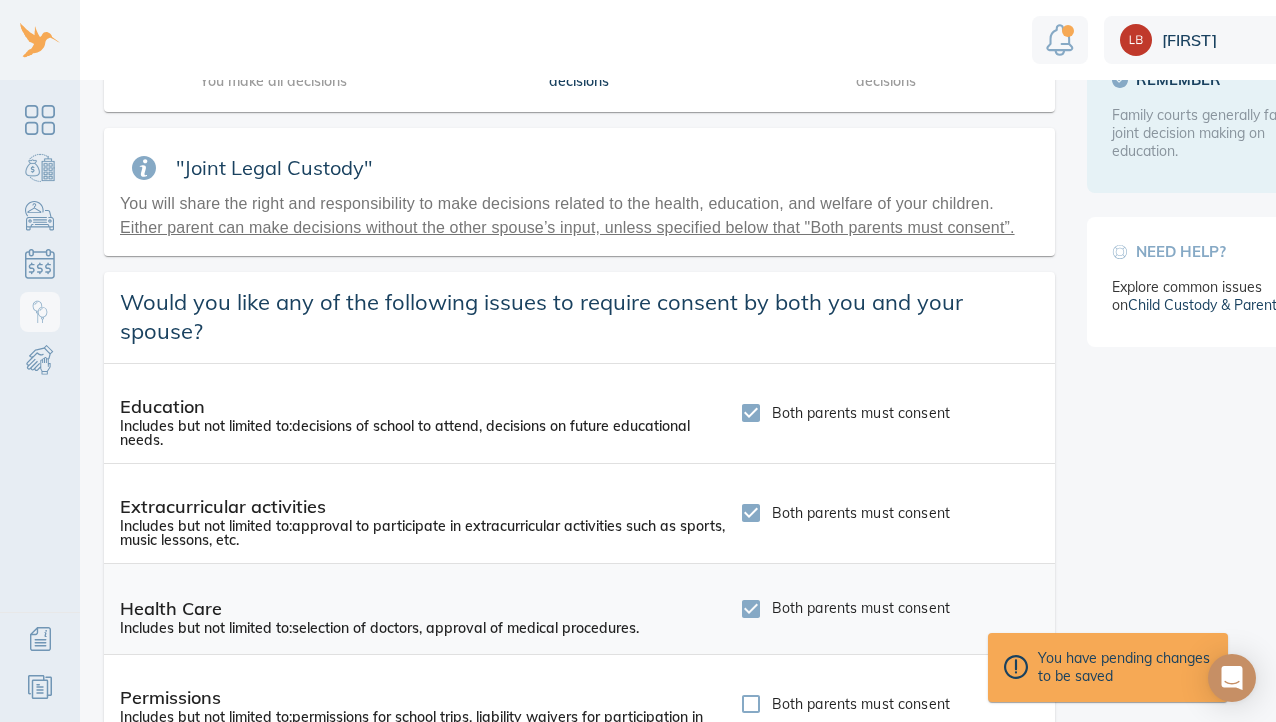 click on "Both parents must consent" at bounding box center (751, 609) 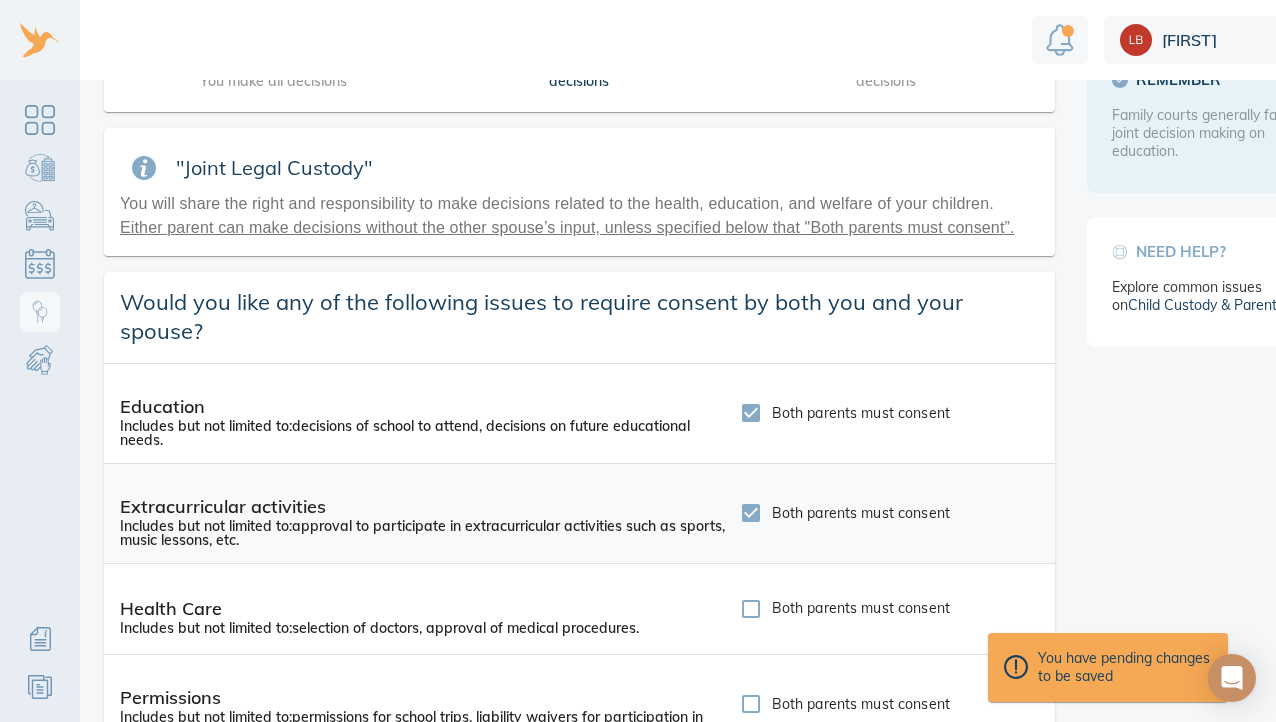click on "Both parents must consent" at bounding box center [751, 513] 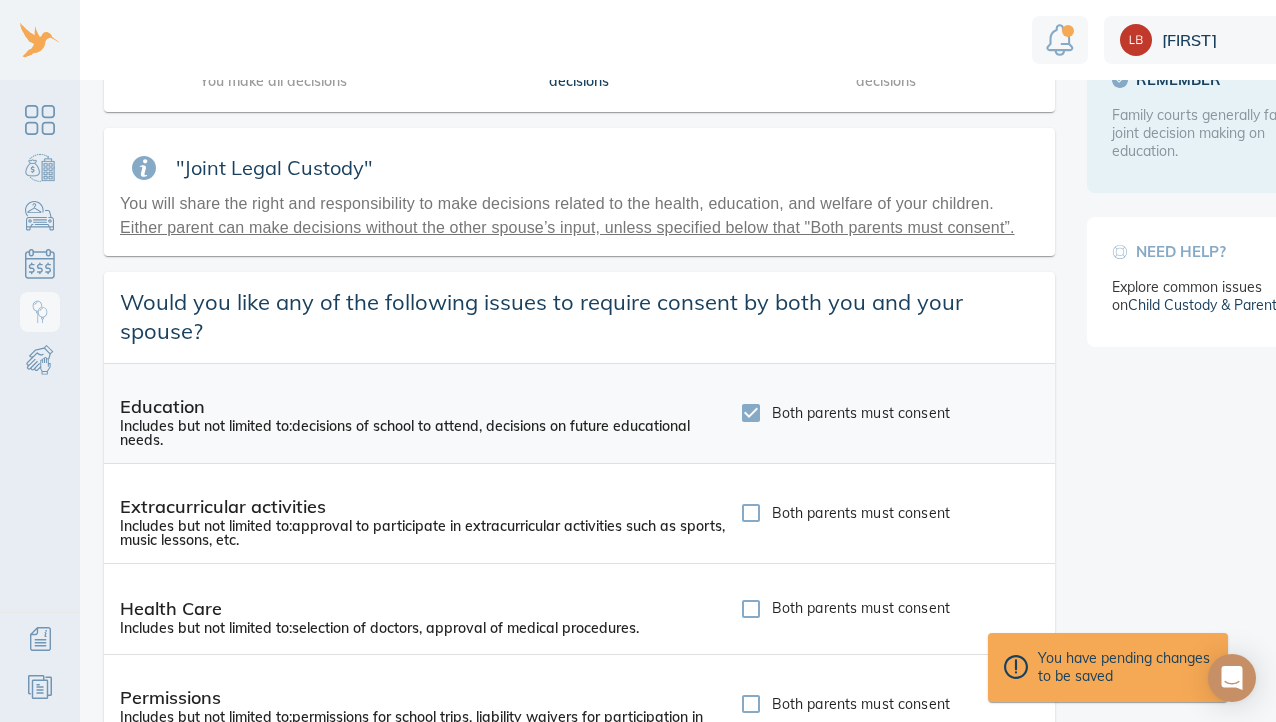 click on "Both parents must consent" at bounding box center (751, 413) 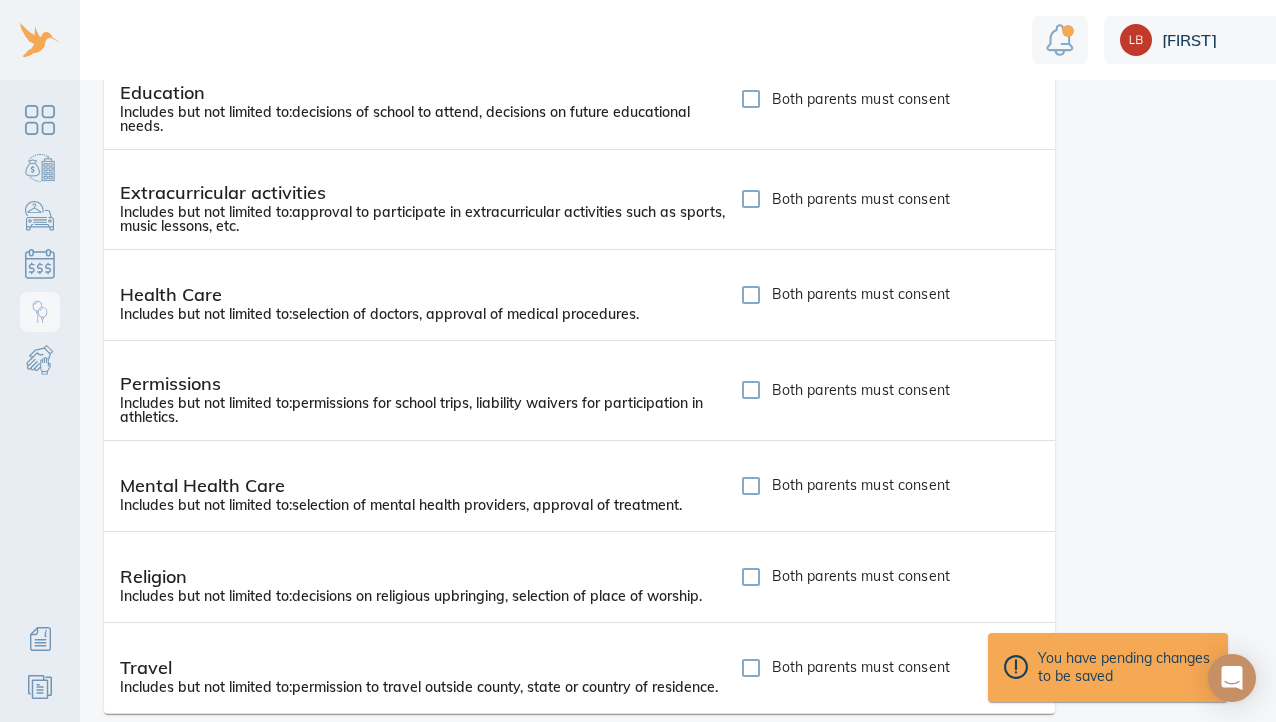scroll, scrollTop: 733, scrollLeft: 0, axis: vertical 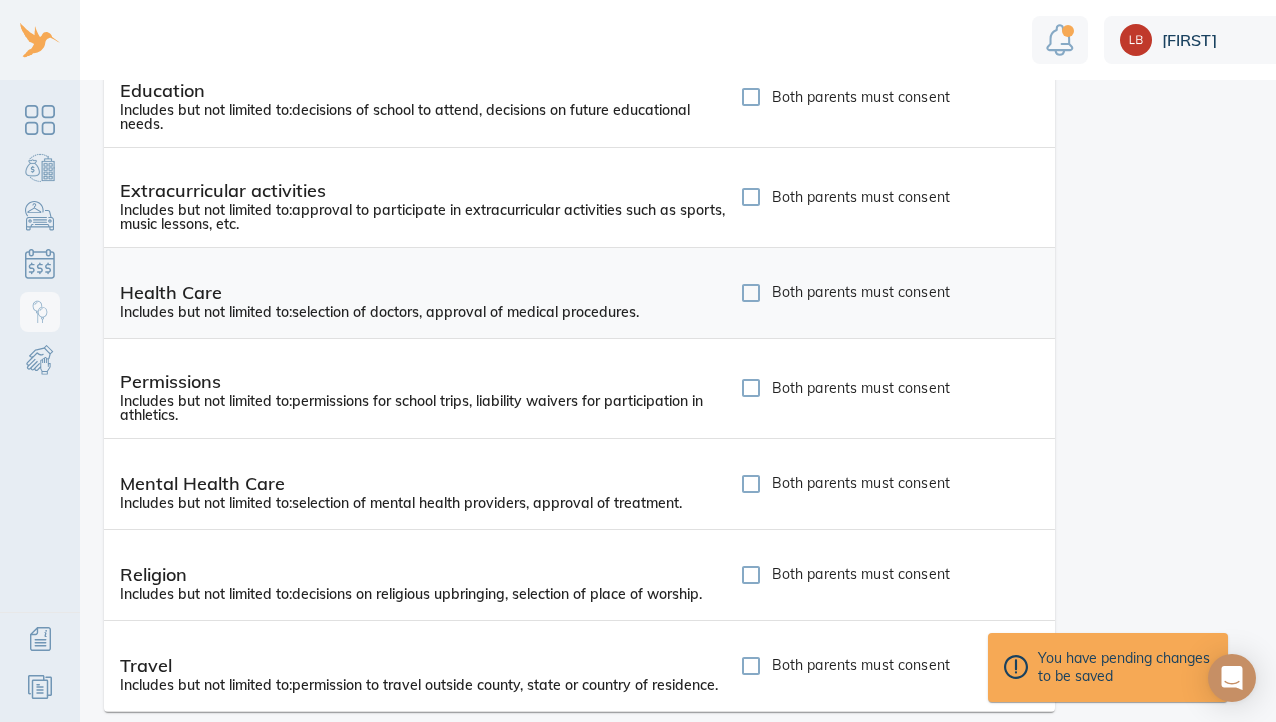 click on "Both parents must consent" at bounding box center [751, 293] 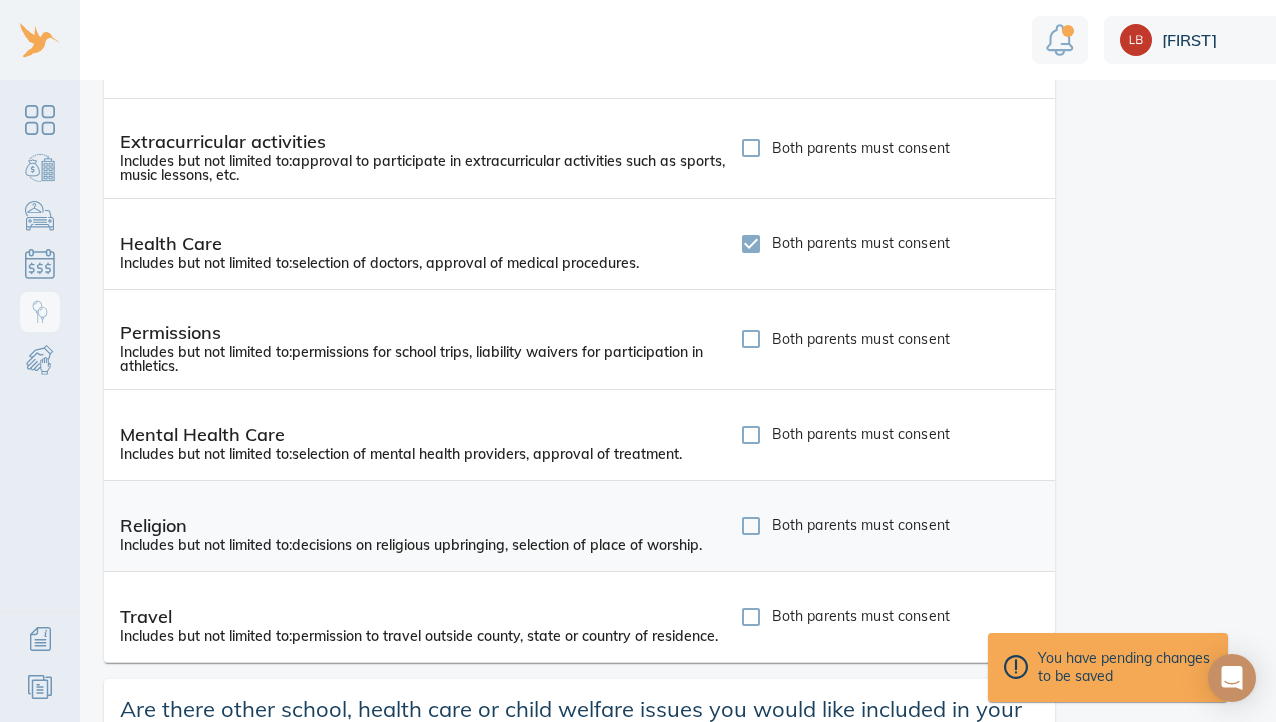 scroll, scrollTop: 788, scrollLeft: 0, axis: vertical 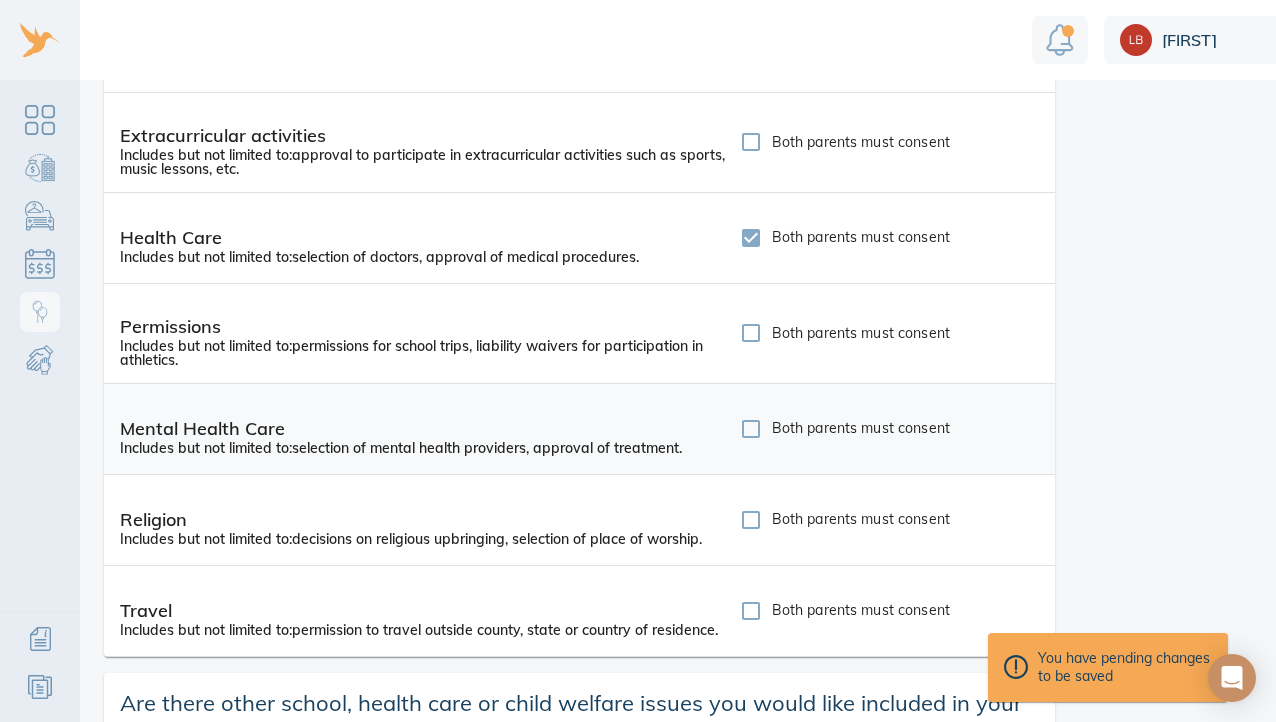 click on "Both parents must consent" at bounding box center (751, 429) 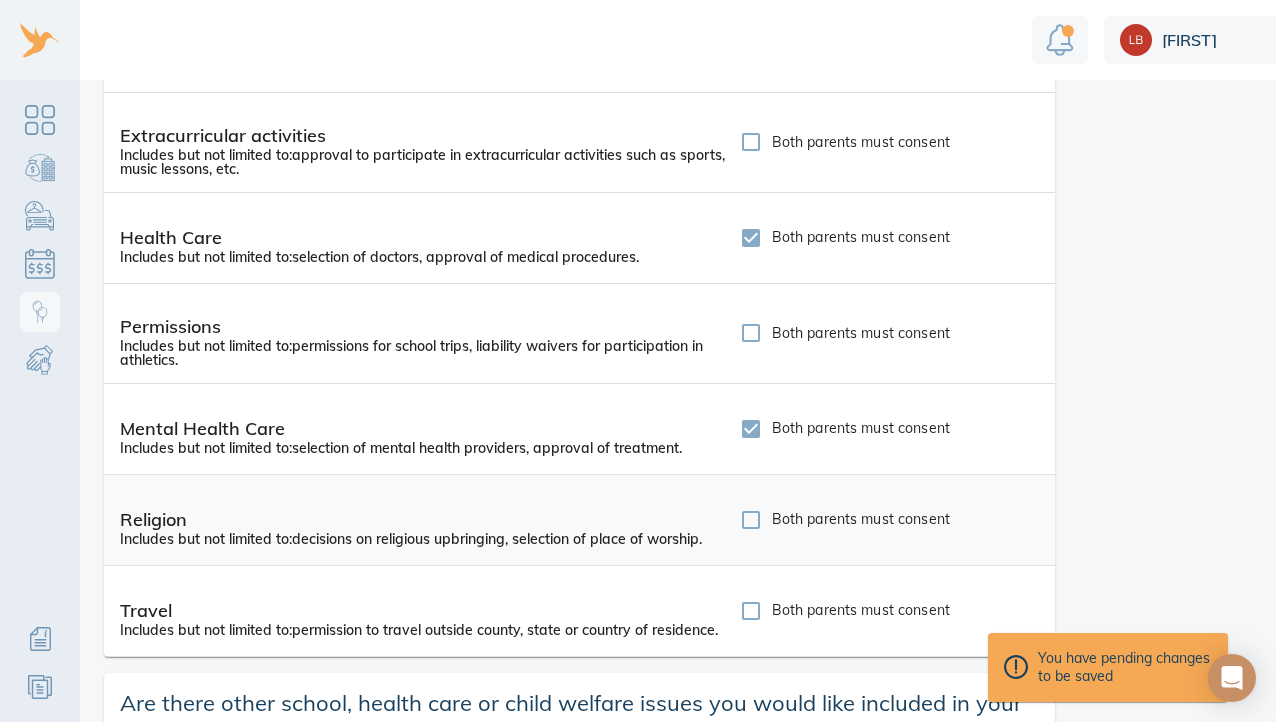 click on "Both parents must consent" at bounding box center [751, 520] 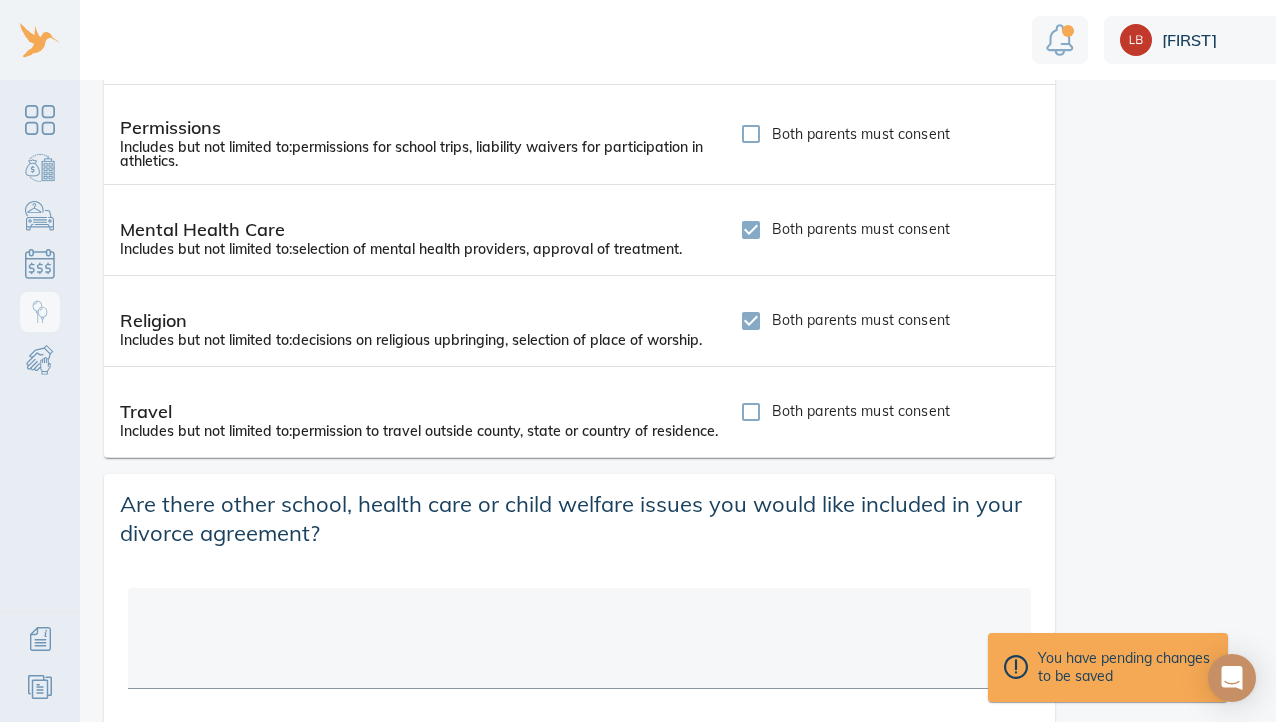 scroll, scrollTop: 1072, scrollLeft: 0, axis: vertical 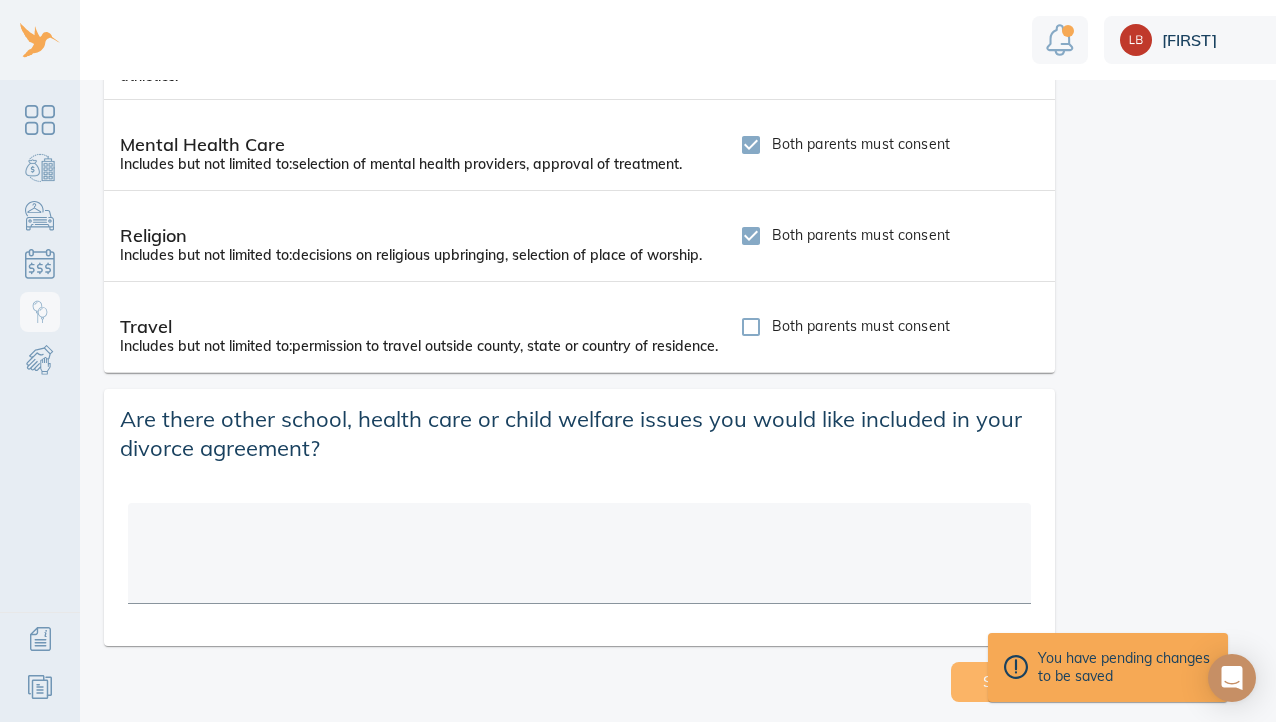 click on "Save" at bounding box center (1003, 682) 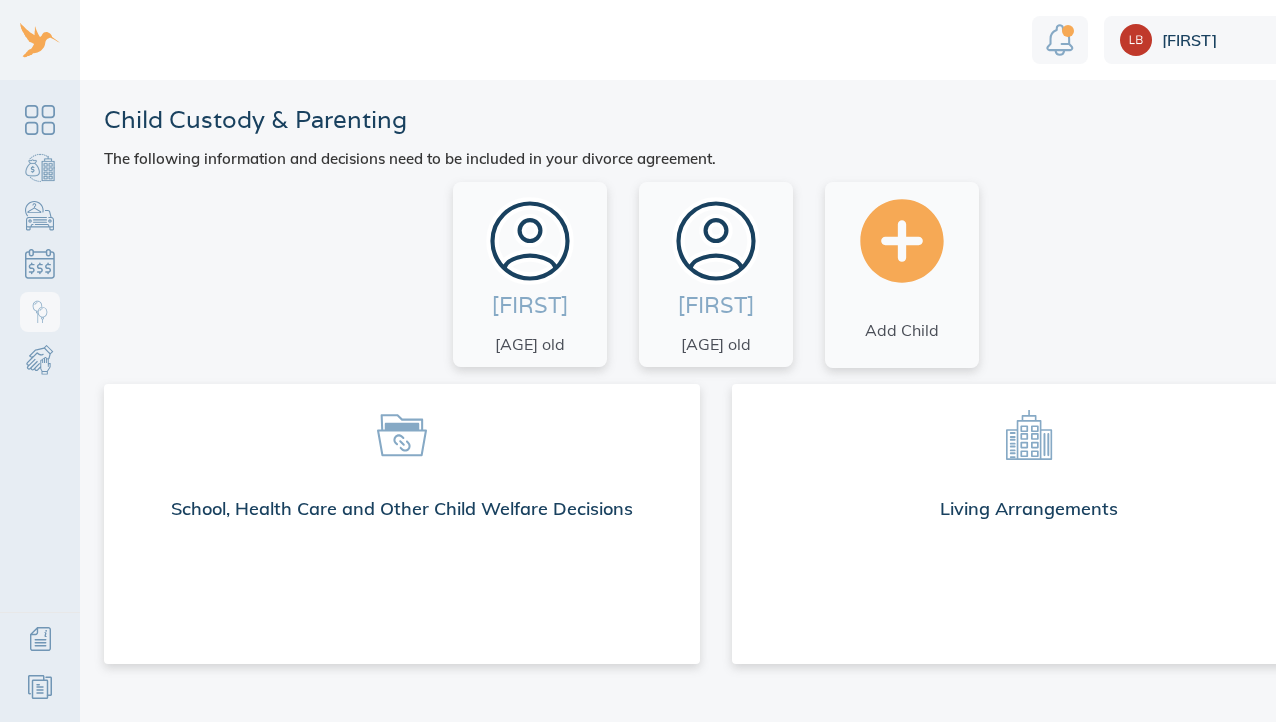 scroll, scrollTop: 0, scrollLeft: 0, axis: both 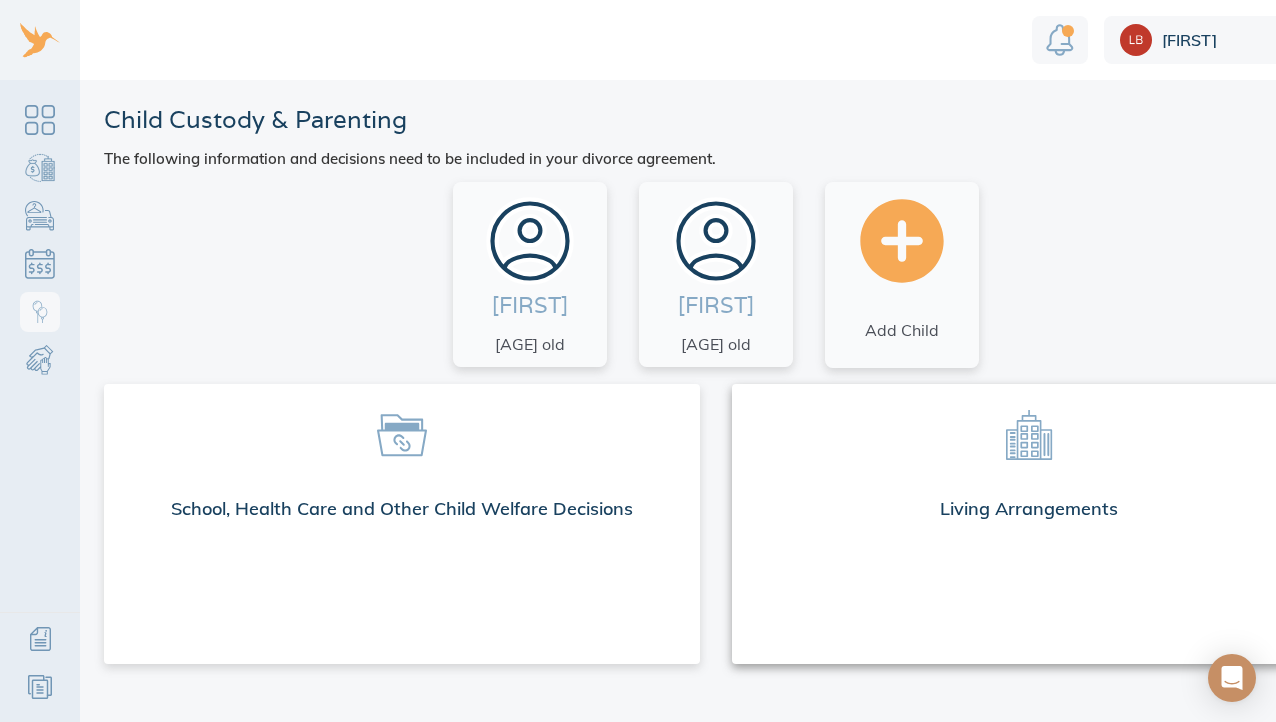 click at bounding box center [1030, 434] 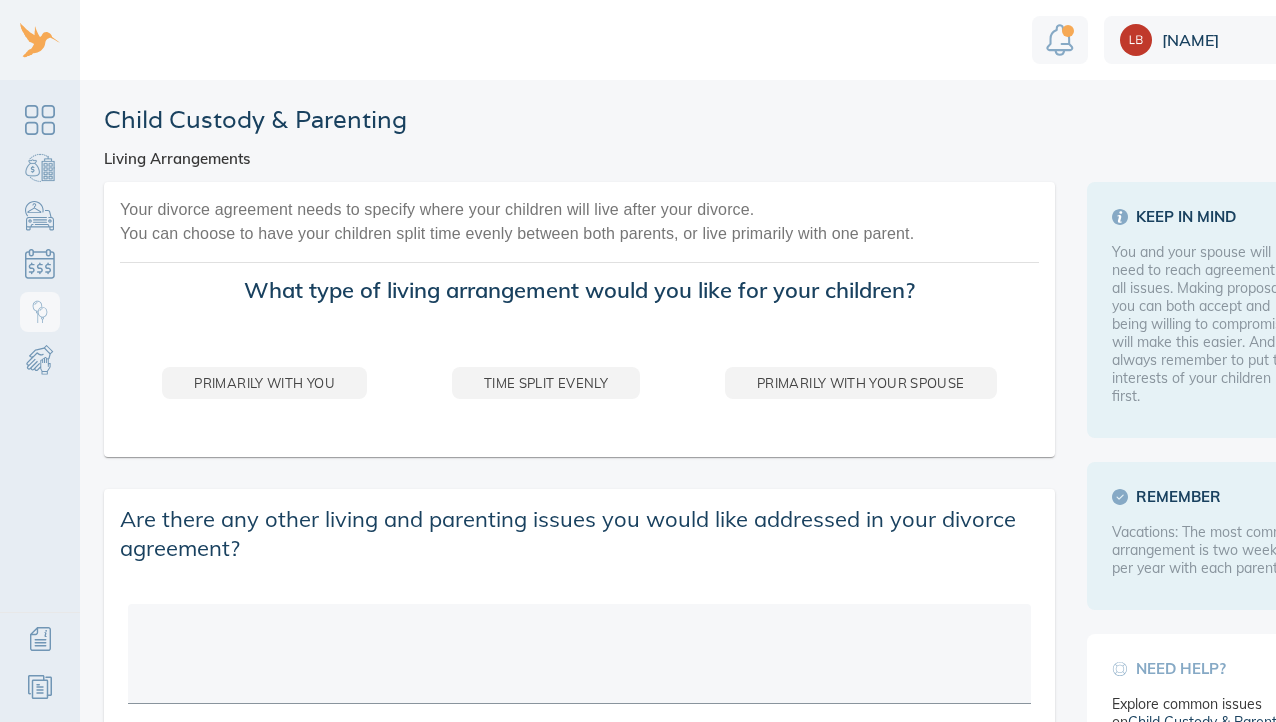 scroll, scrollTop: 0, scrollLeft: 0, axis: both 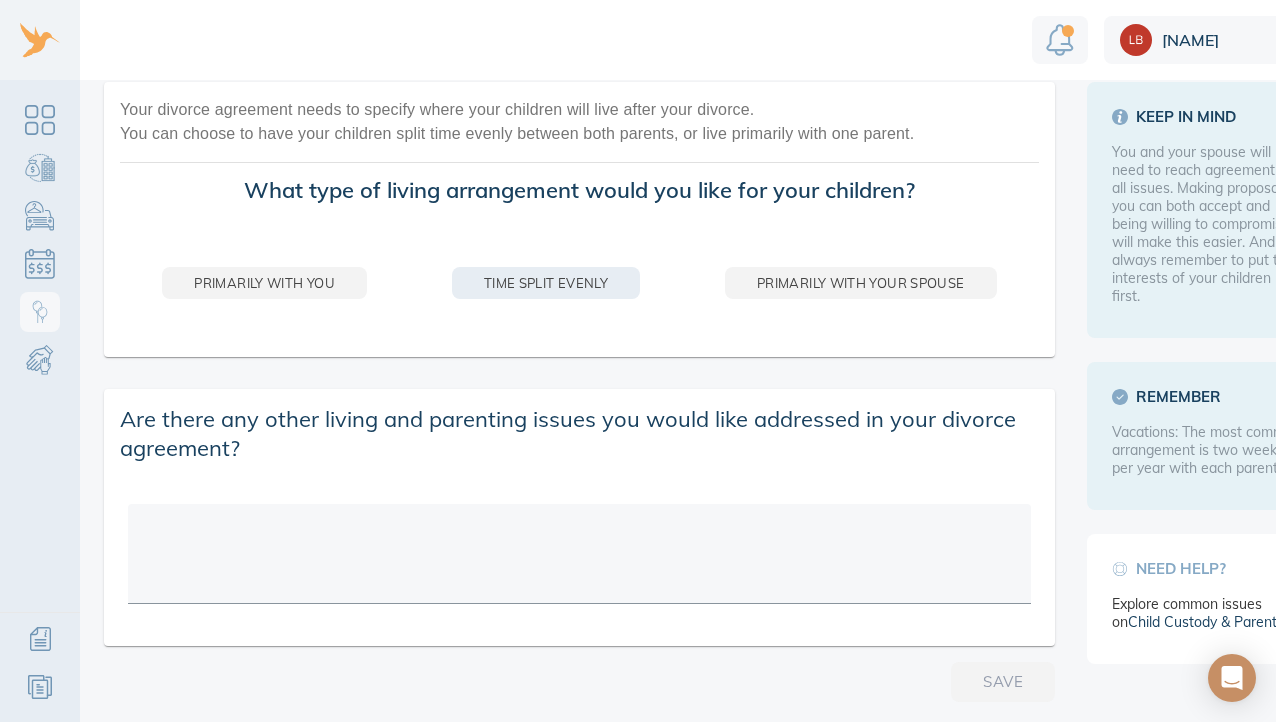 click on "Time split evenly" at bounding box center (546, 283) 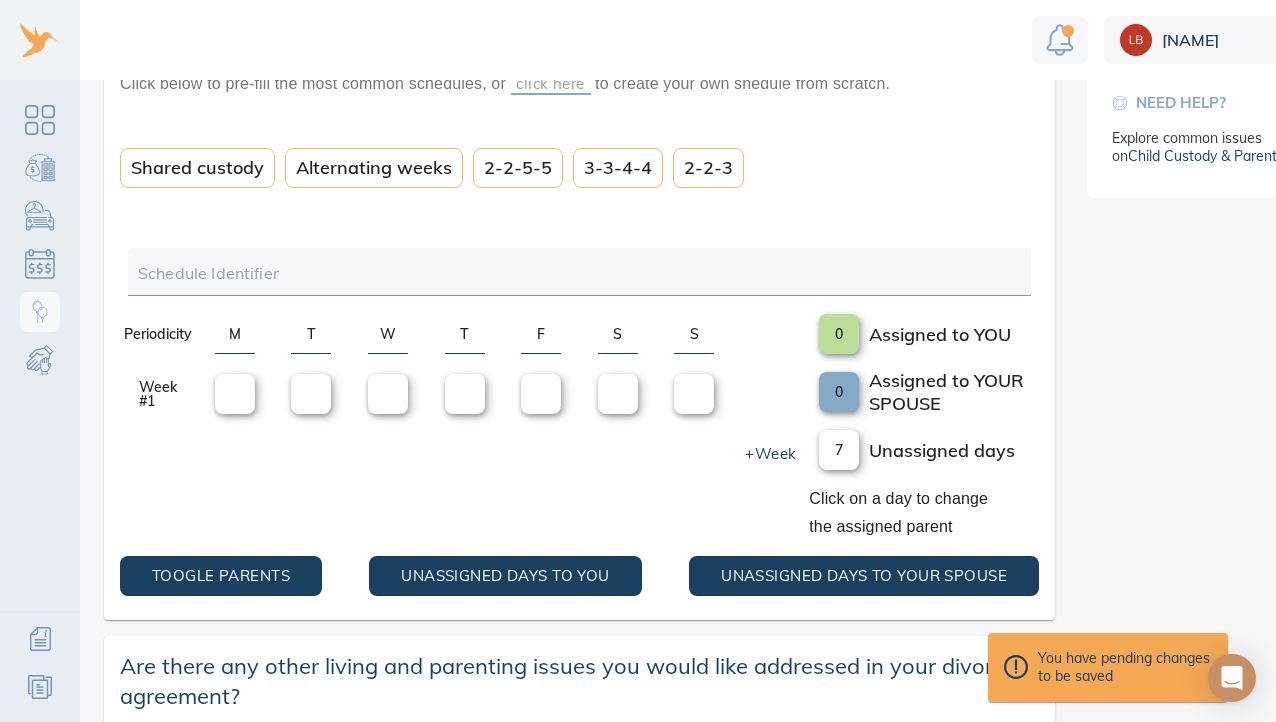 scroll, scrollTop: 568, scrollLeft: 0, axis: vertical 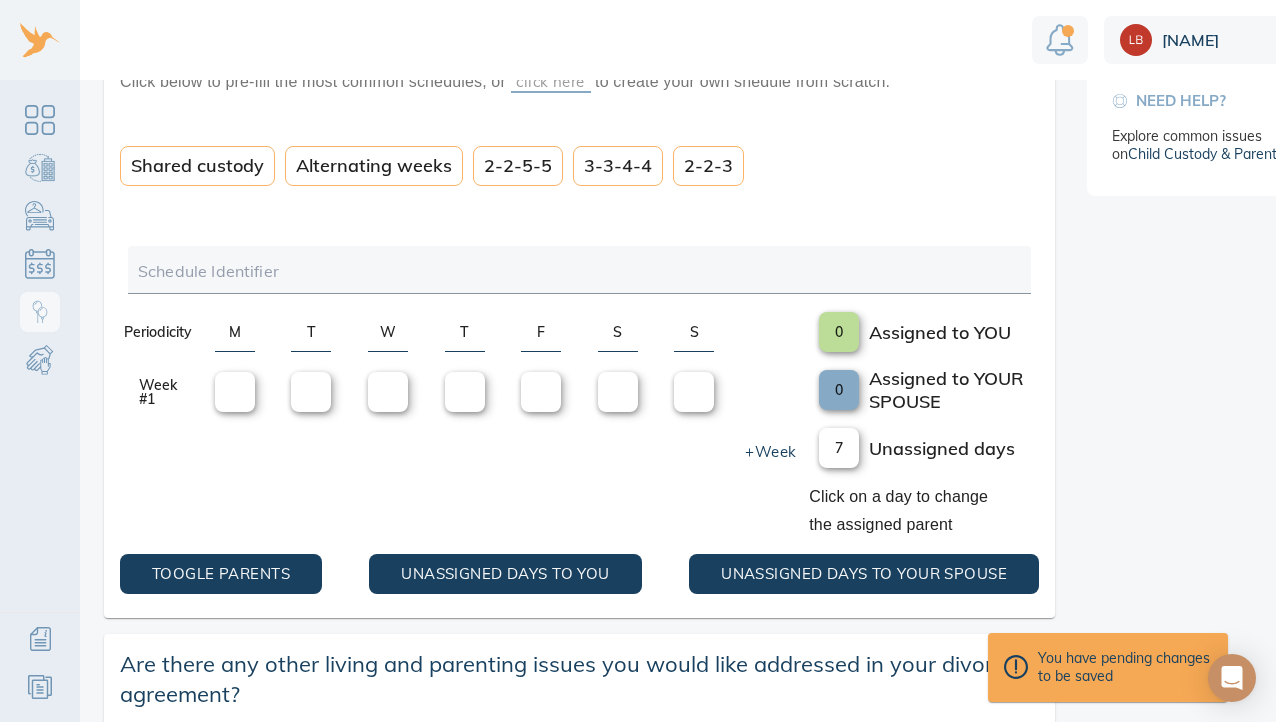 click on "Alternating weeks" at bounding box center (374, 166) 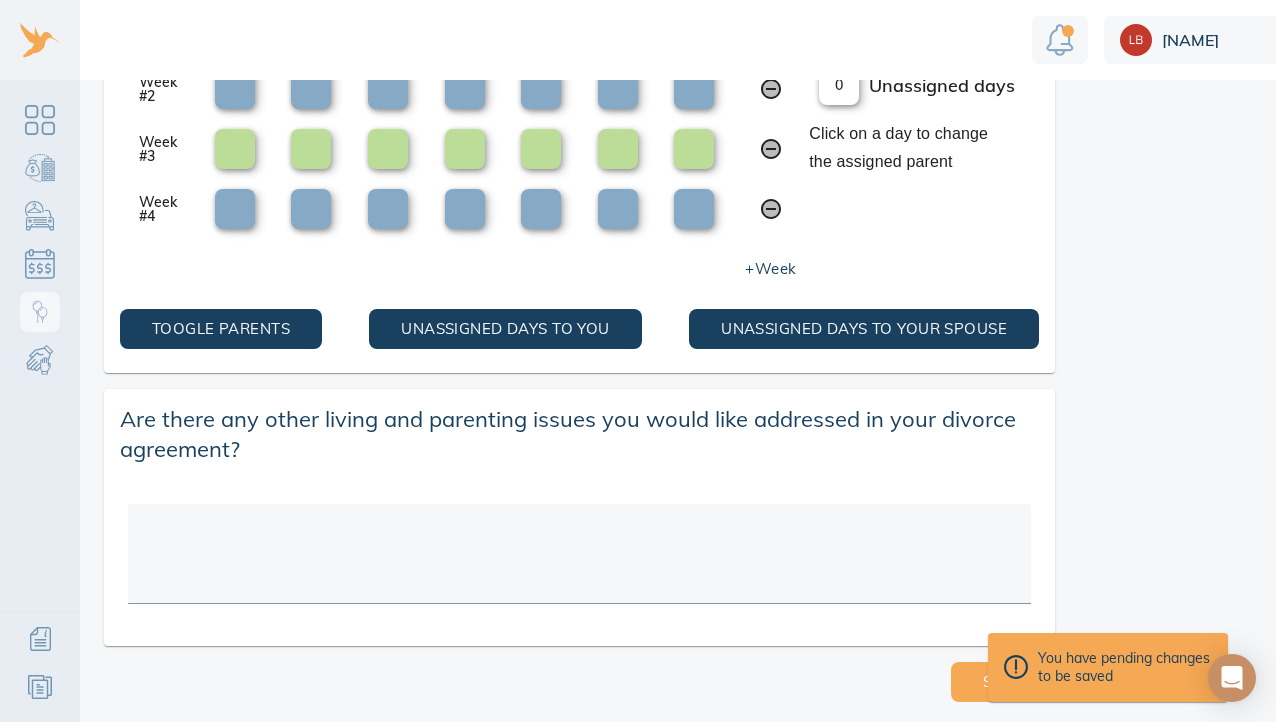 scroll, scrollTop: 932, scrollLeft: 0, axis: vertical 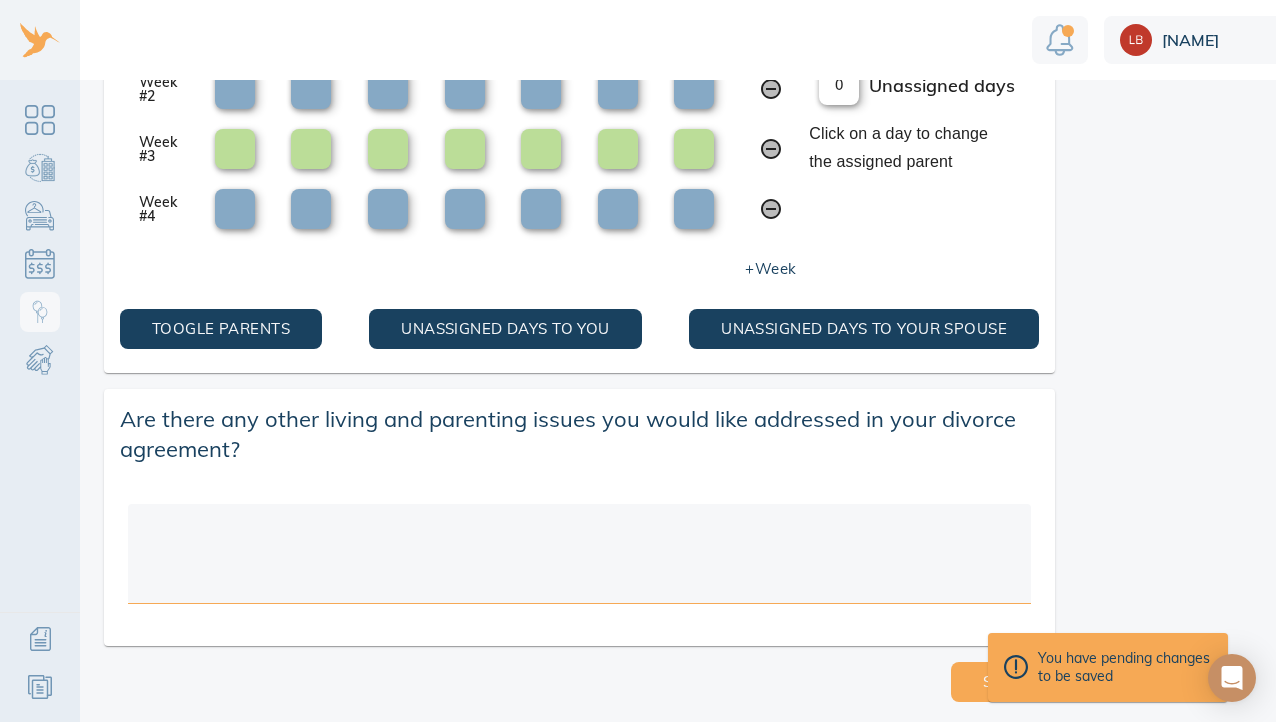 click at bounding box center (579, 557) 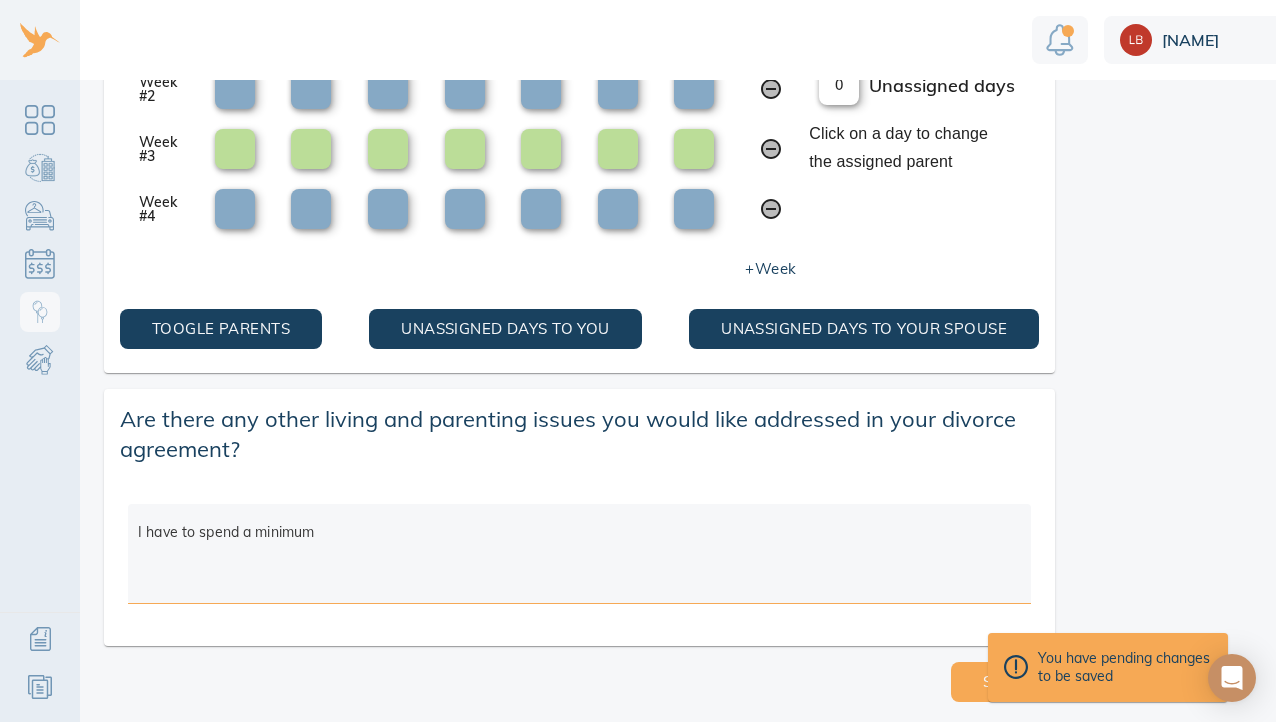 drag, startPoint x: 317, startPoint y: 523, endPoint x: 89, endPoint y: 518, distance: 228.05482 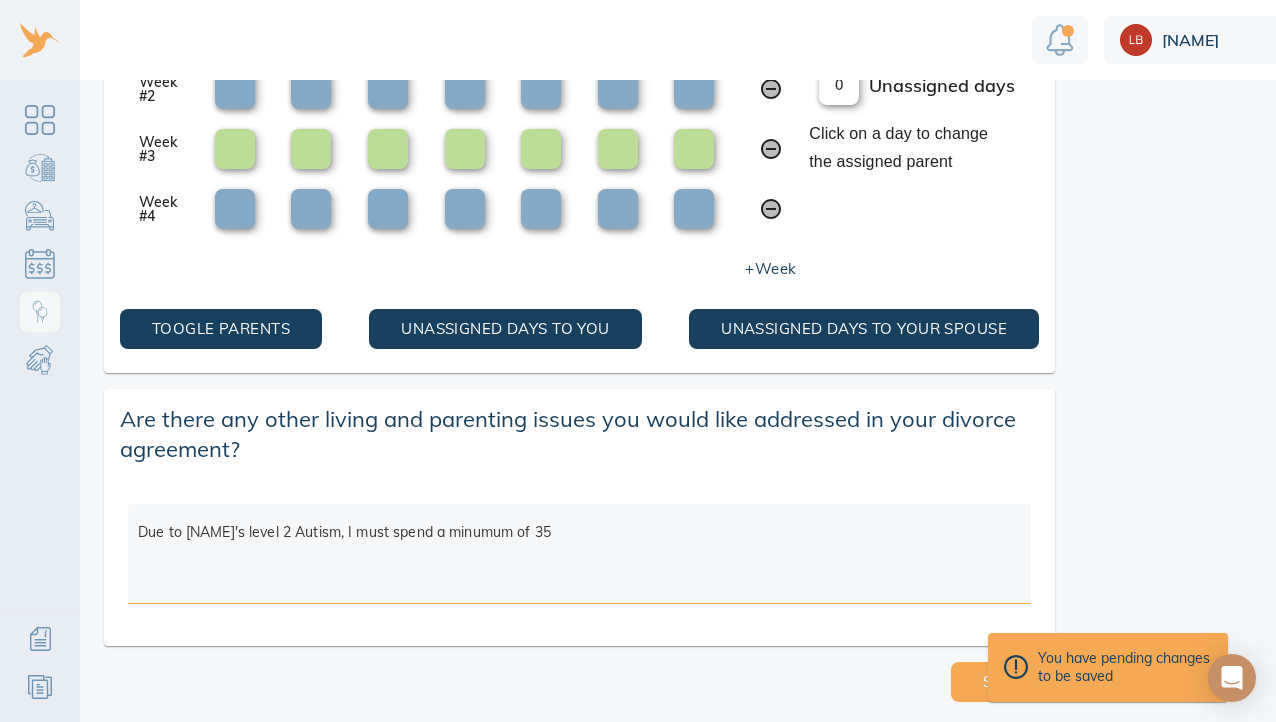 click on "Due to [NAME]'s level 2 Autism, I must spend a minumum of 35" at bounding box center [579, 557] 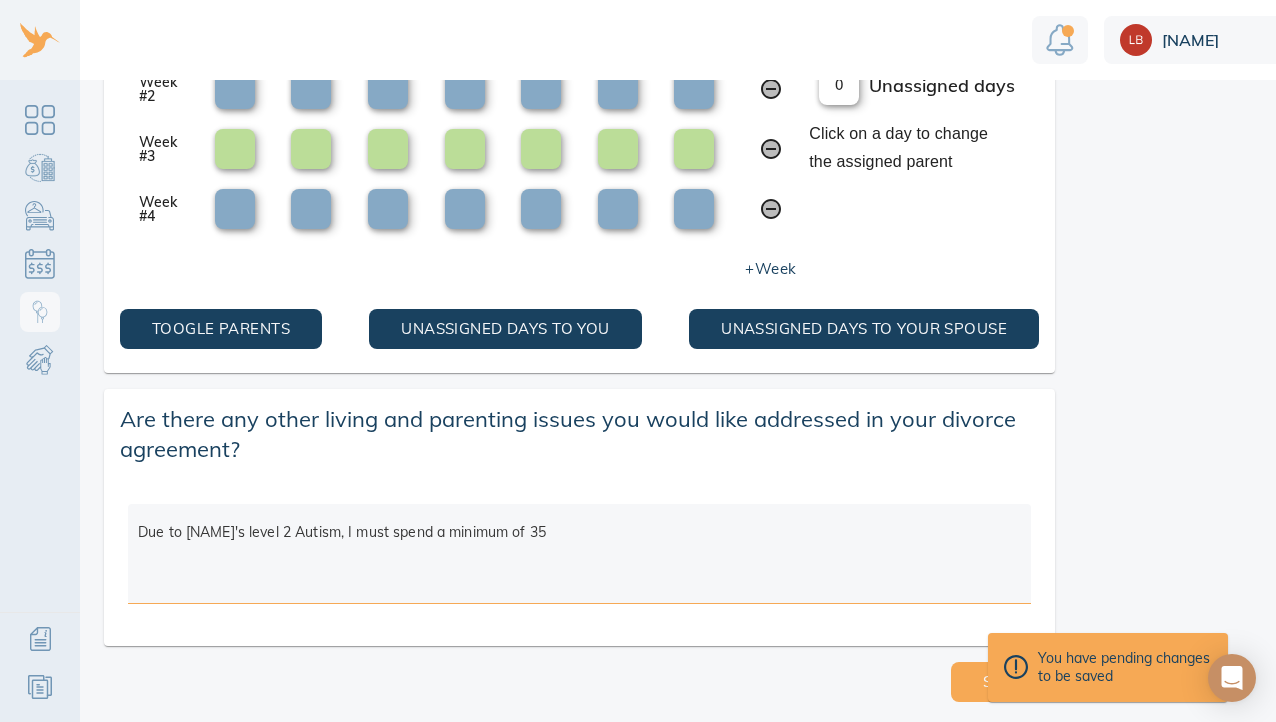 click on "Due to [NAME]'s level 2 Autism, I must spend a minimum of 35" at bounding box center (579, 557) 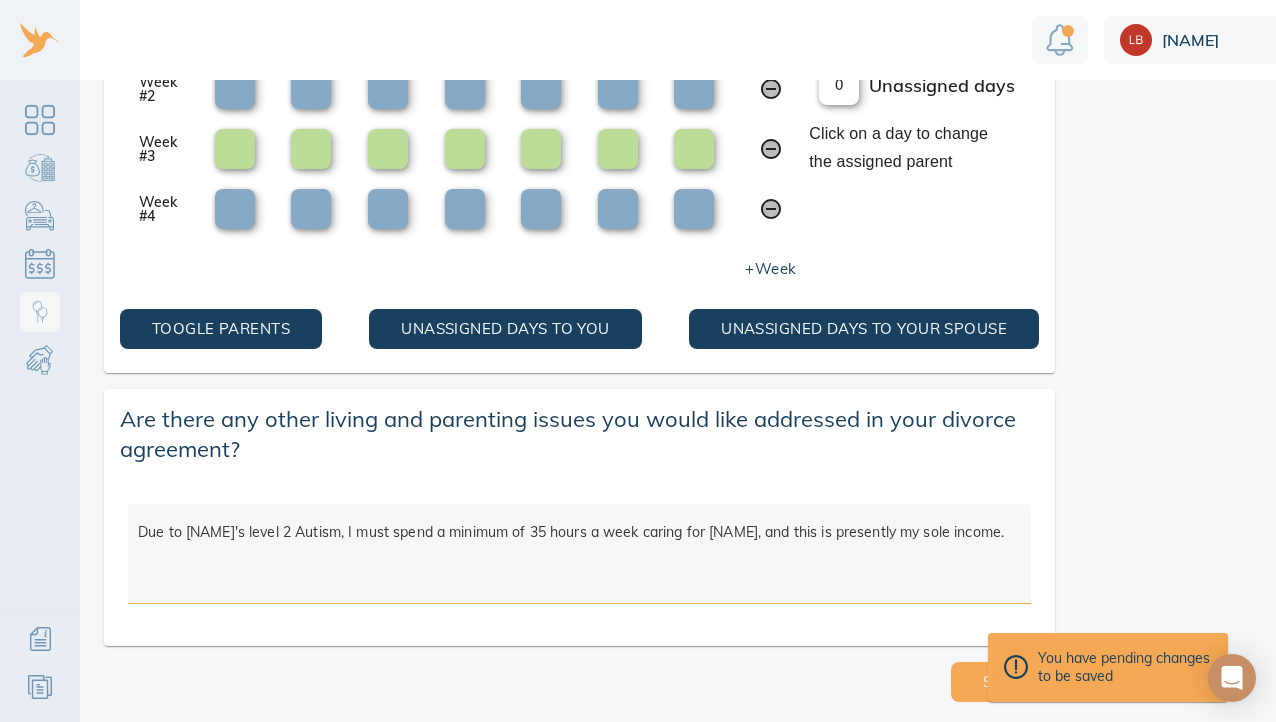 click on "Due to [NAME]'s level 2 Autism, I must spend a minimum of 35 hours a week caring for [NAME], and this is presently my sole income." at bounding box center [579, 557] 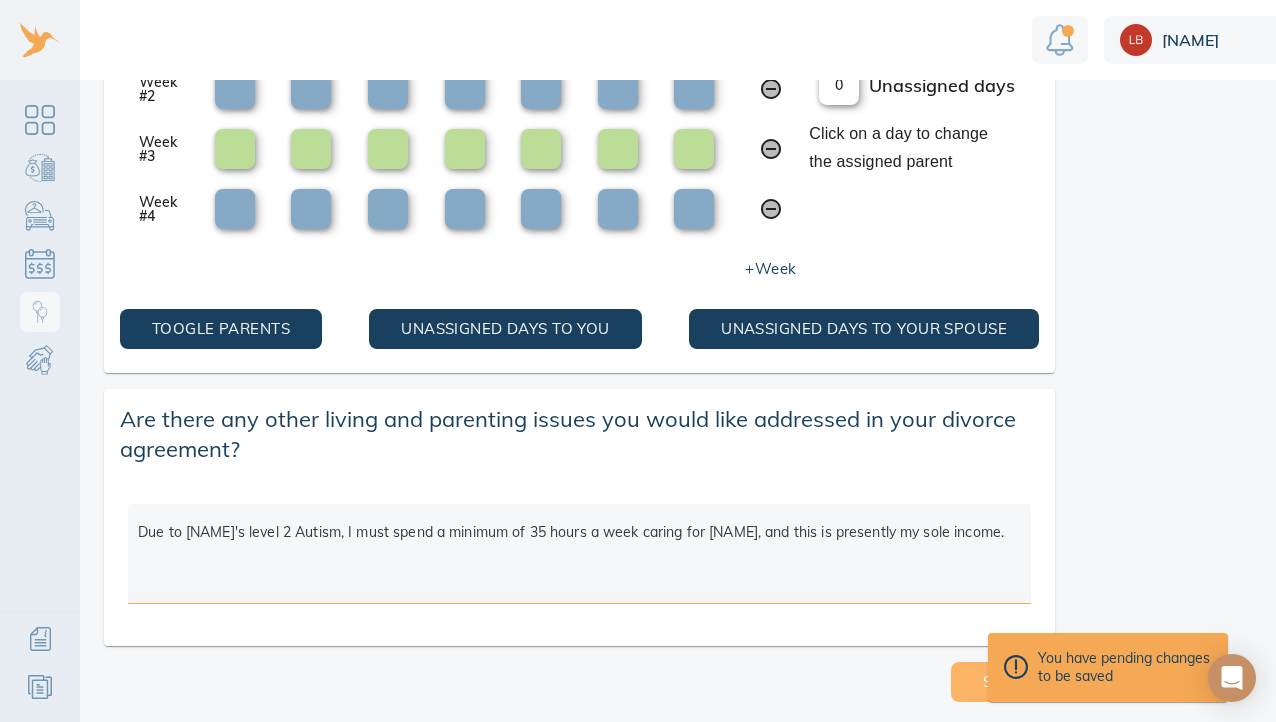 type on "Due to [NAME]'s level 2 Autism, I must spend a minimum of 35 hours a week caring for [NAME], and this is presently my sole income." 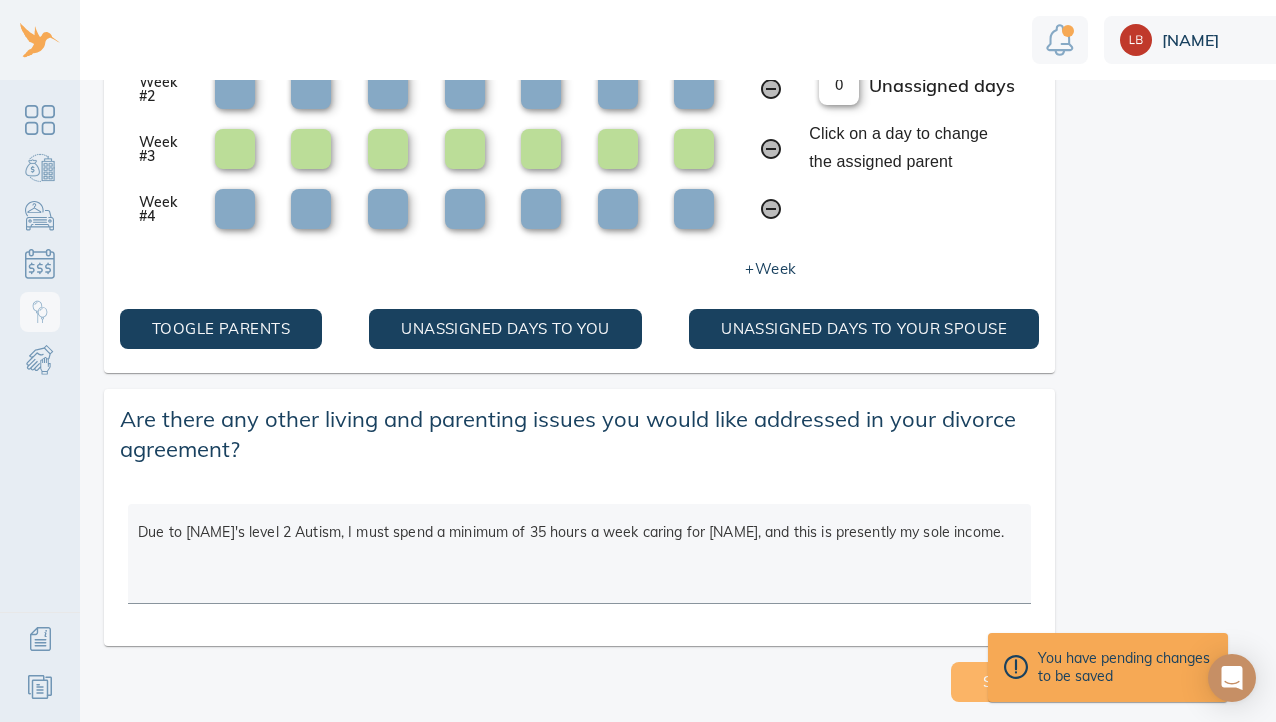 click on "Save" at bounding box center (1003, 682) 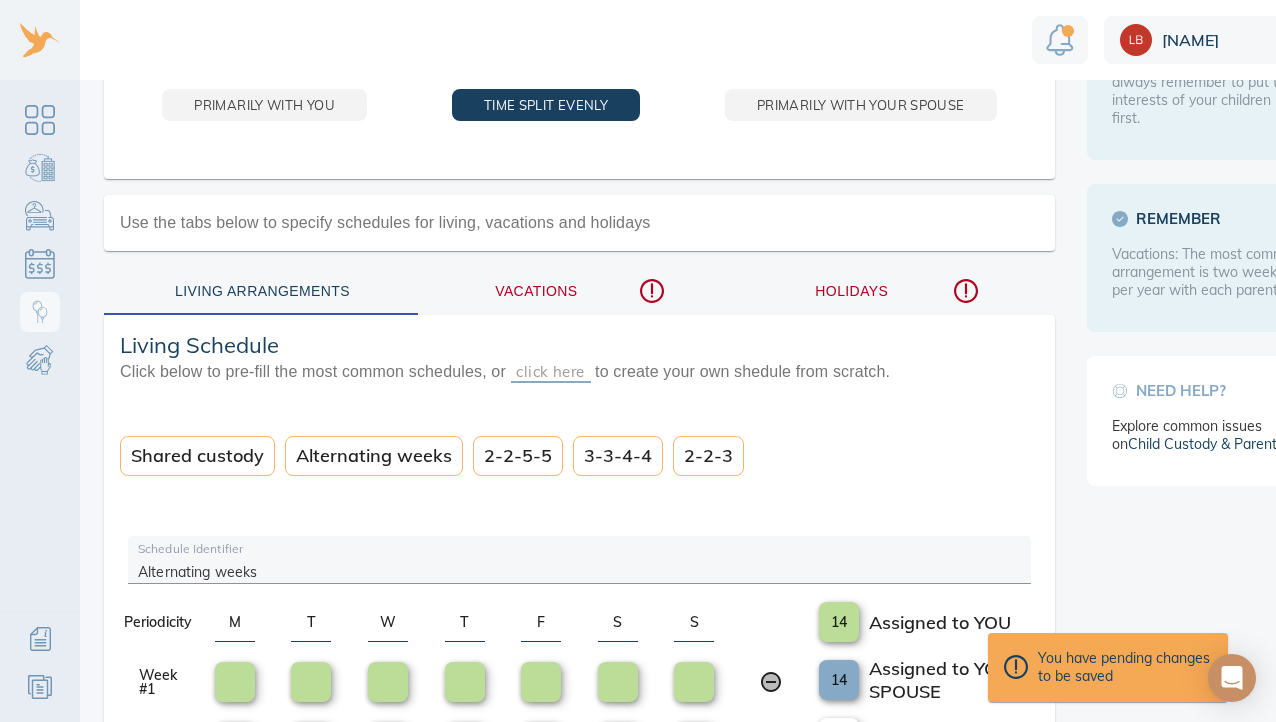 scroll, scrollTop: 276, scrollLeft: 0, axis: vertical 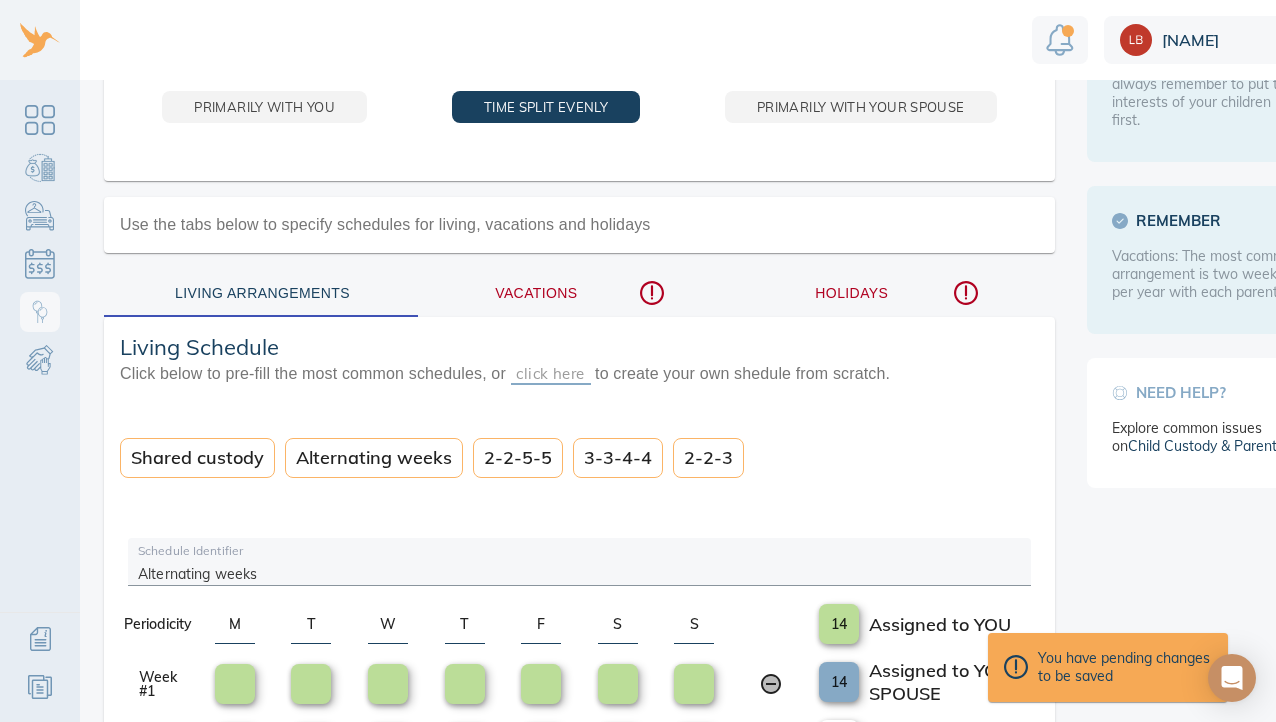 click on "Vacations" at bounding box center (579, 293) 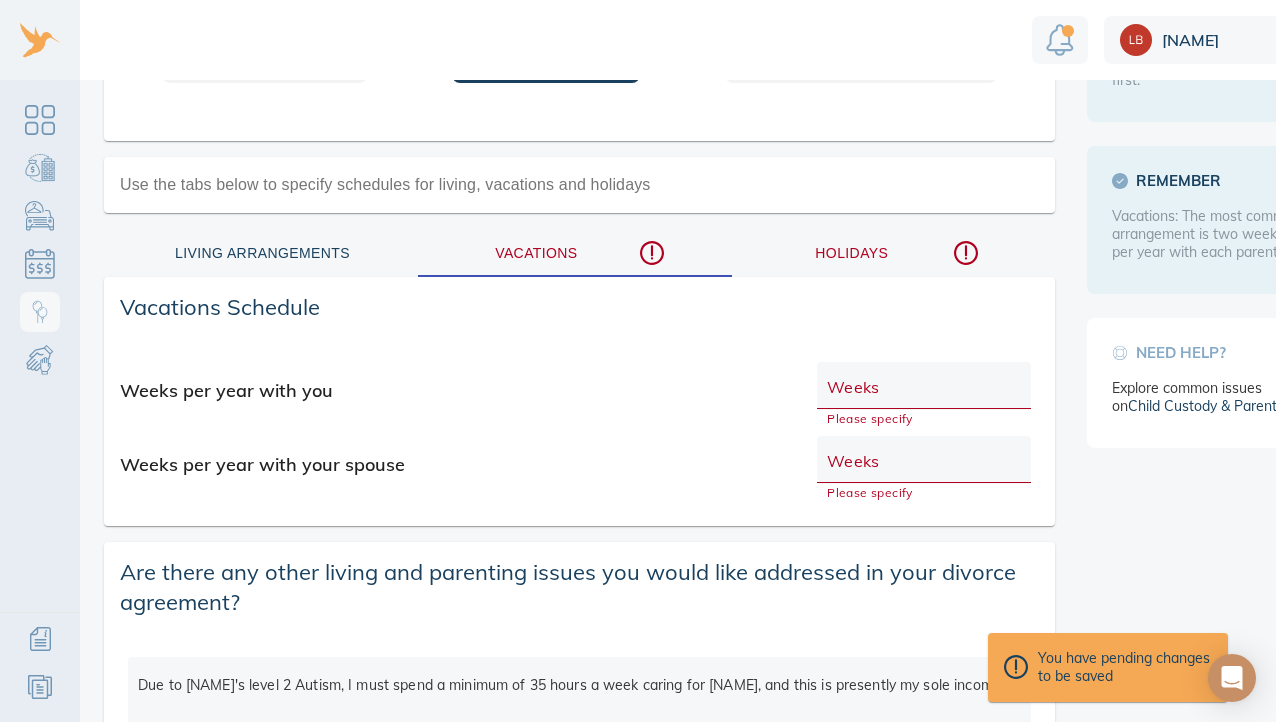scroll, scrollTop: 313, scrollLeft: 0, axis: vertical 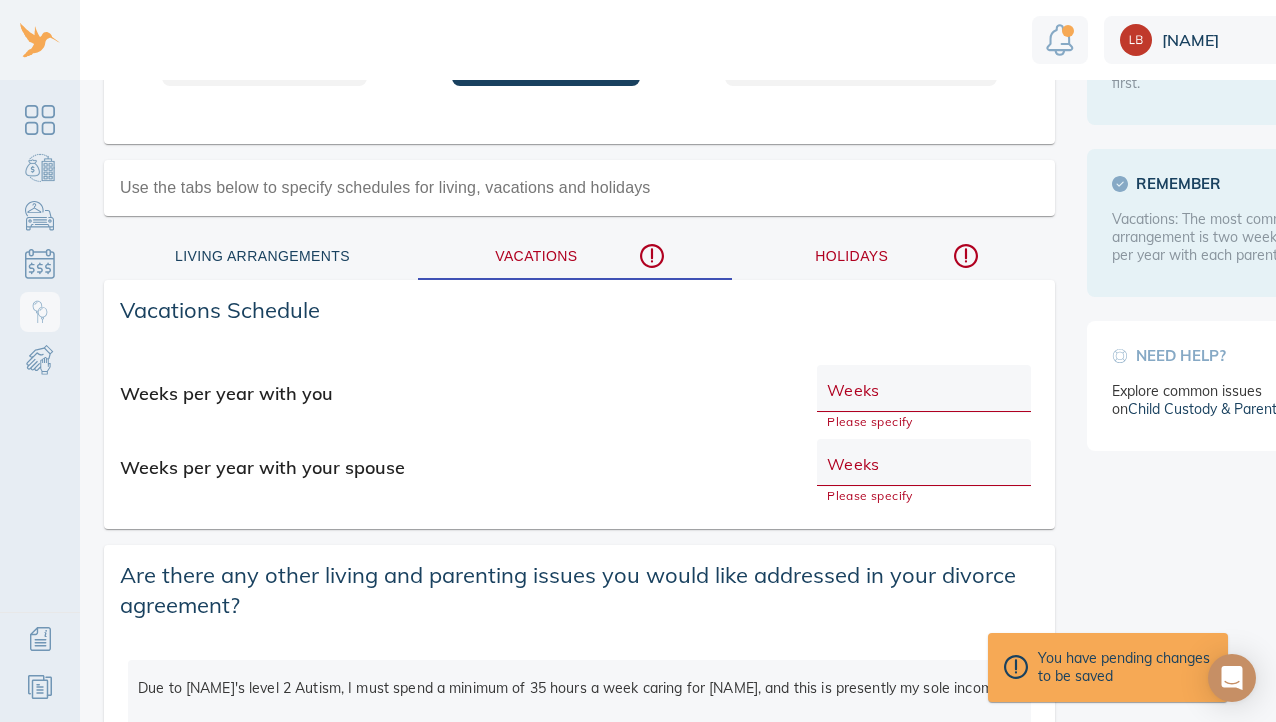 click at bounding box center (924, 395) 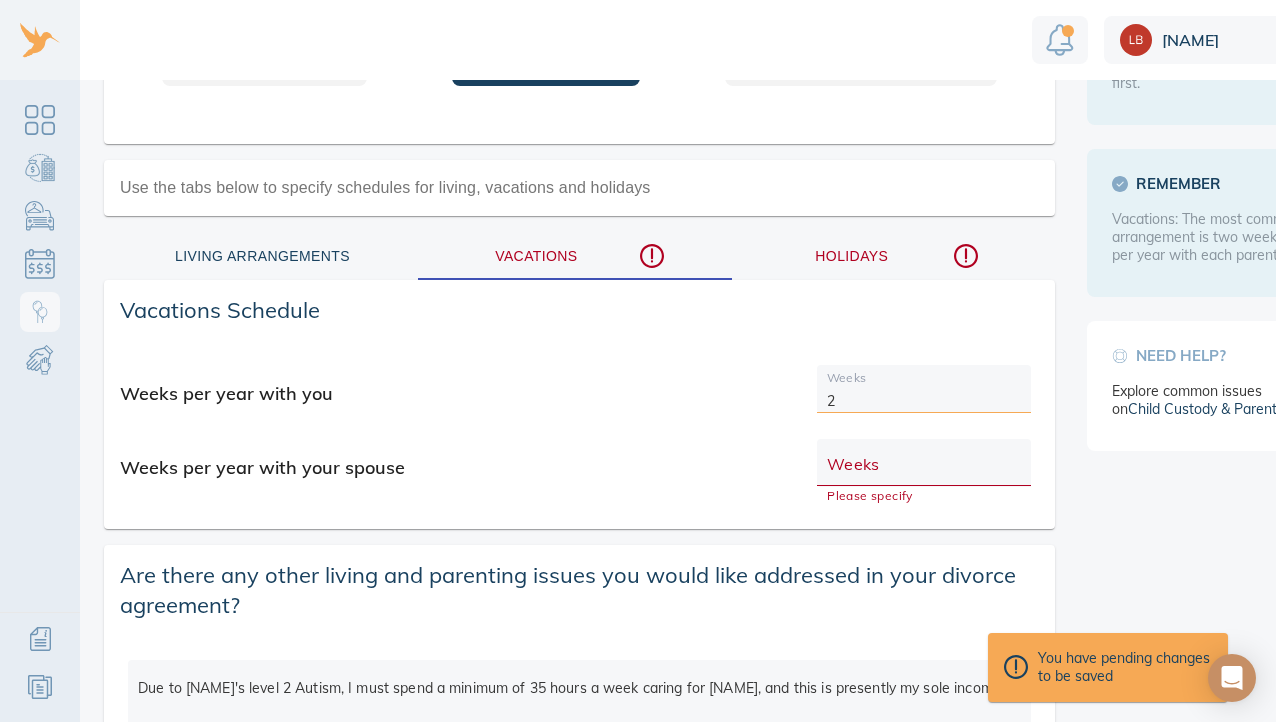 type on "2" 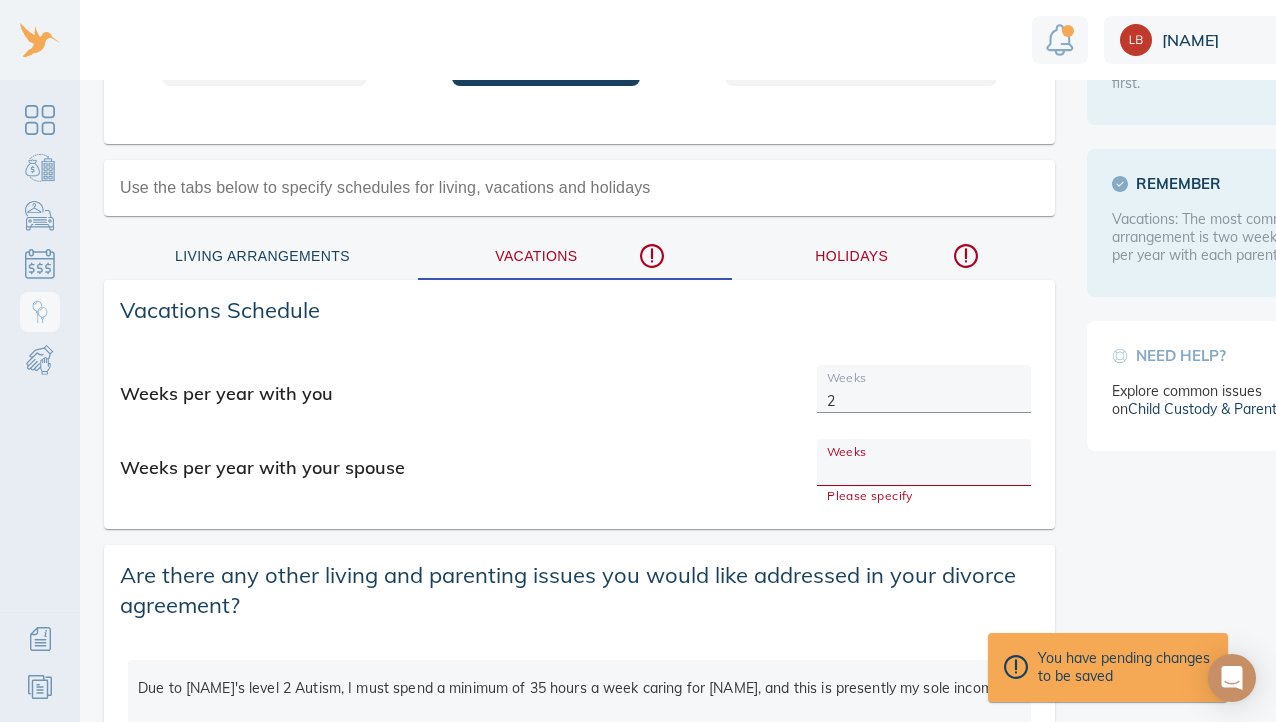 click on "Weeks Please specify" at bounding box center [924, 463] 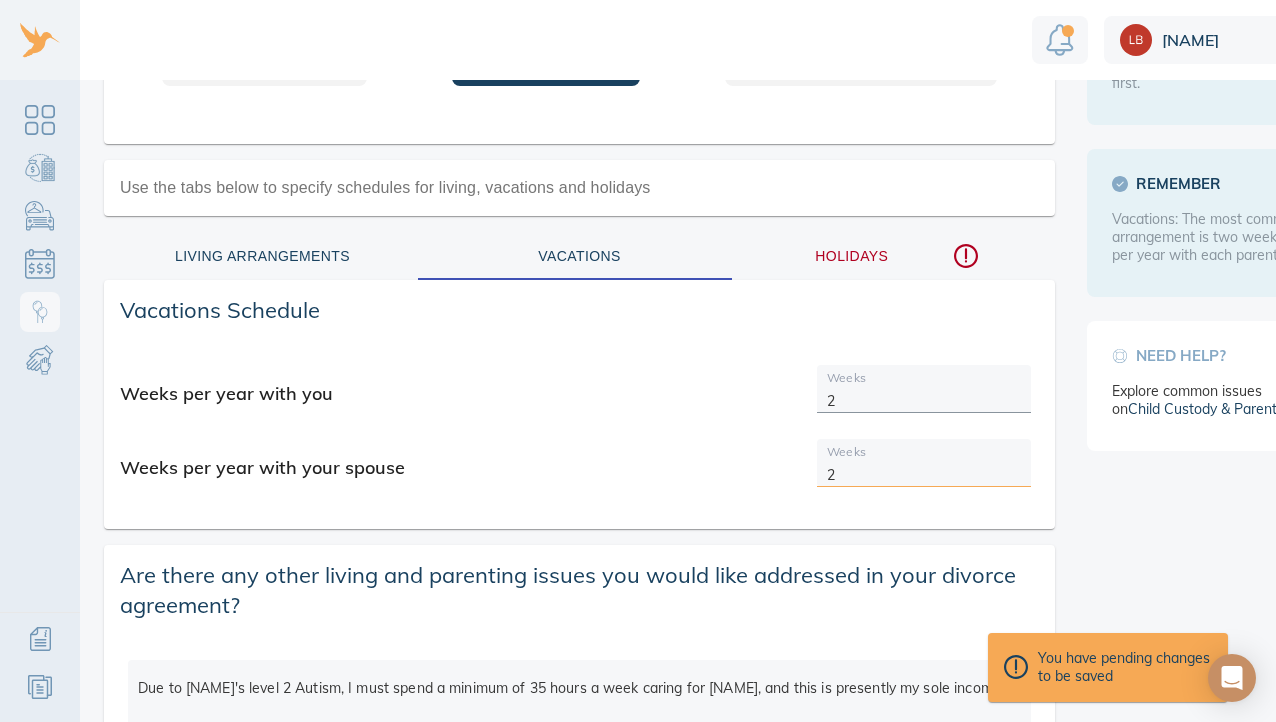 type on "2" 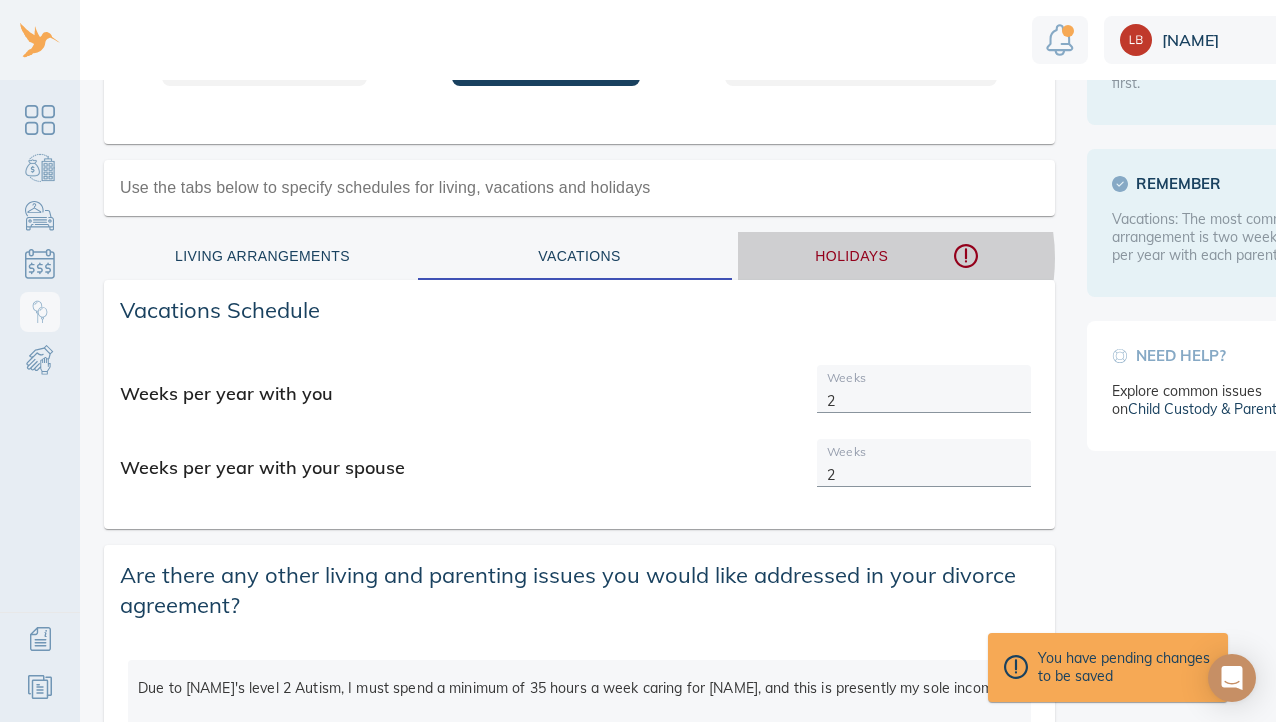 click on "Holidays" at bounding box center (896, 256) 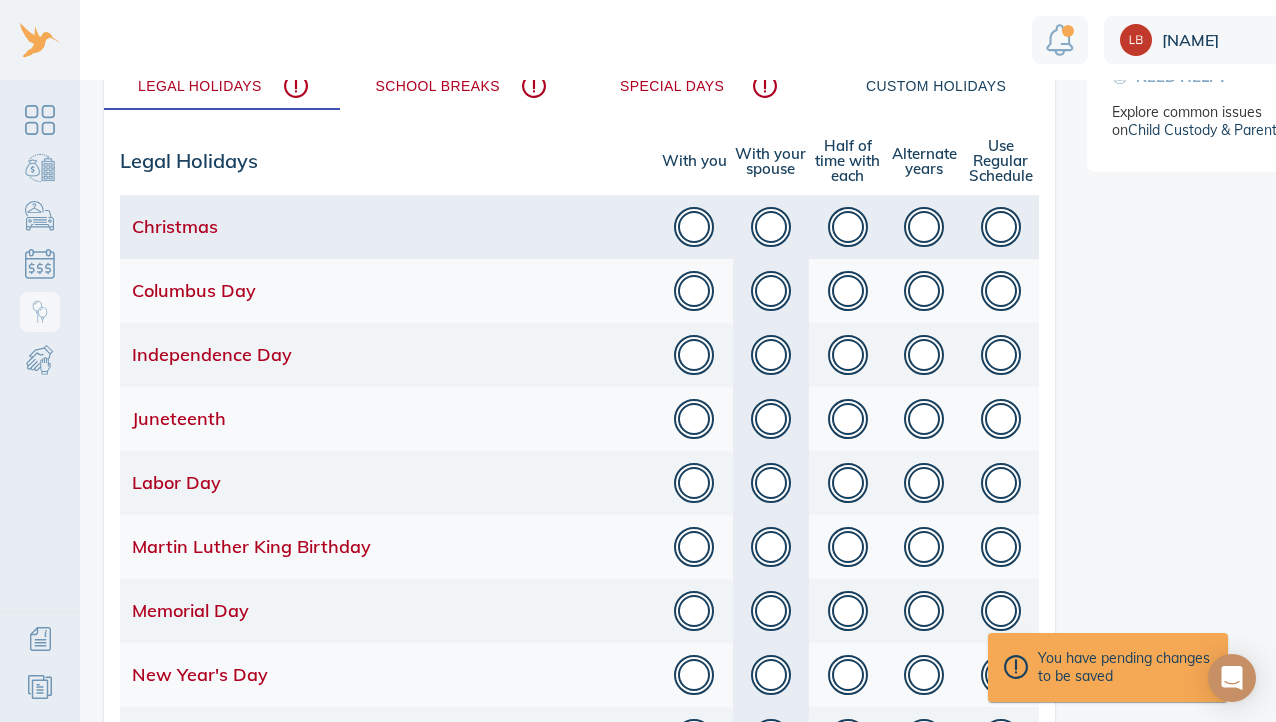 scroll, scrollTop: 594, scrollLeft: 0, axis: vertical 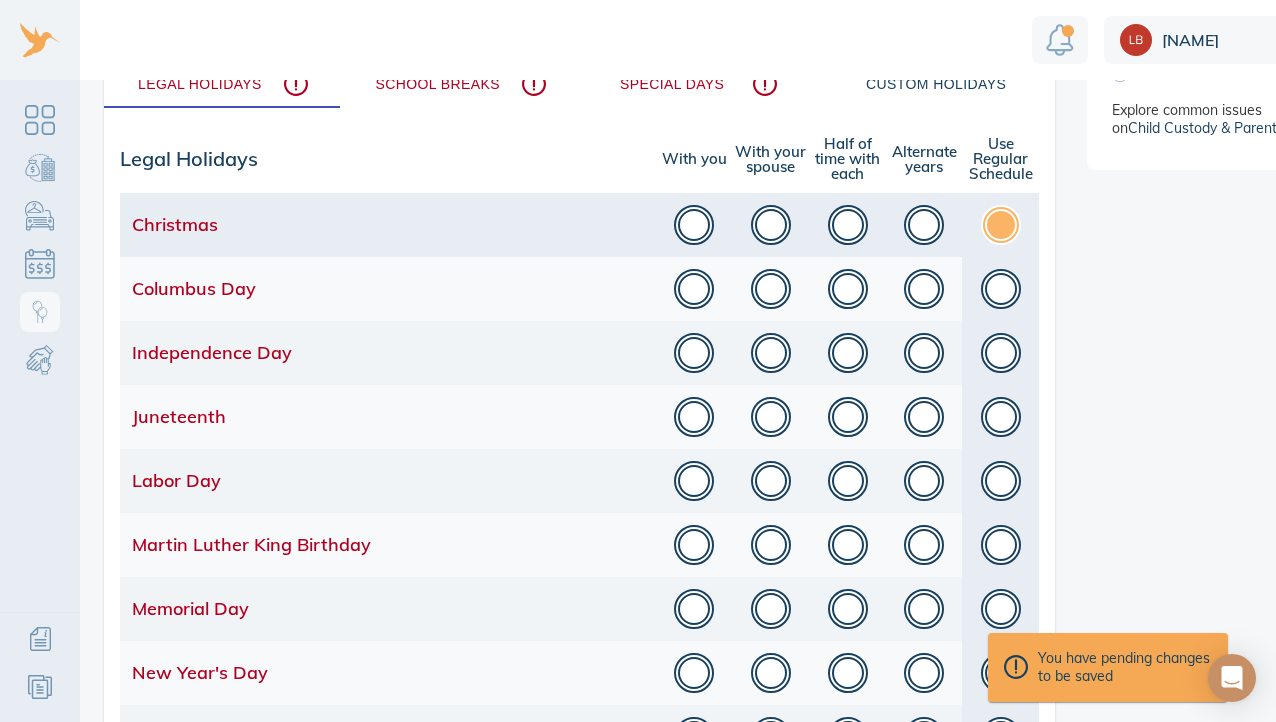 click at bounding box center (1001, 225) 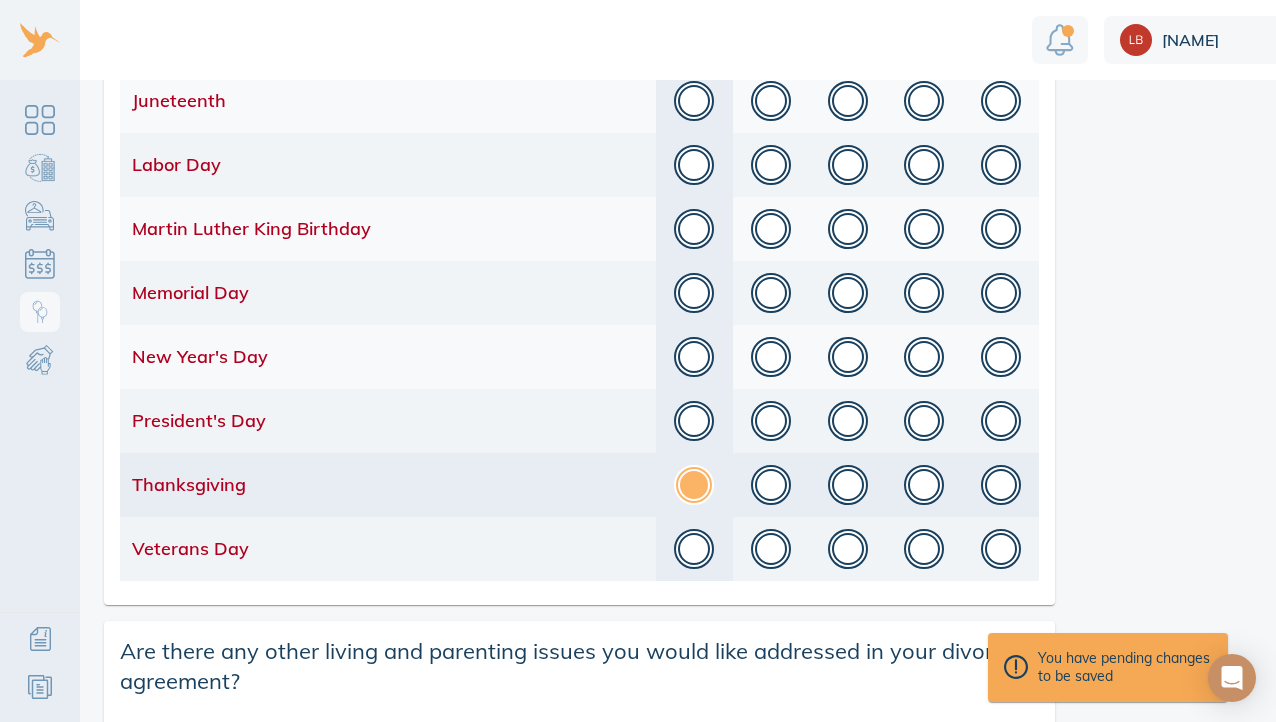 scroll, scrollTop: 920, scrollLeft: 0, axis: vertical 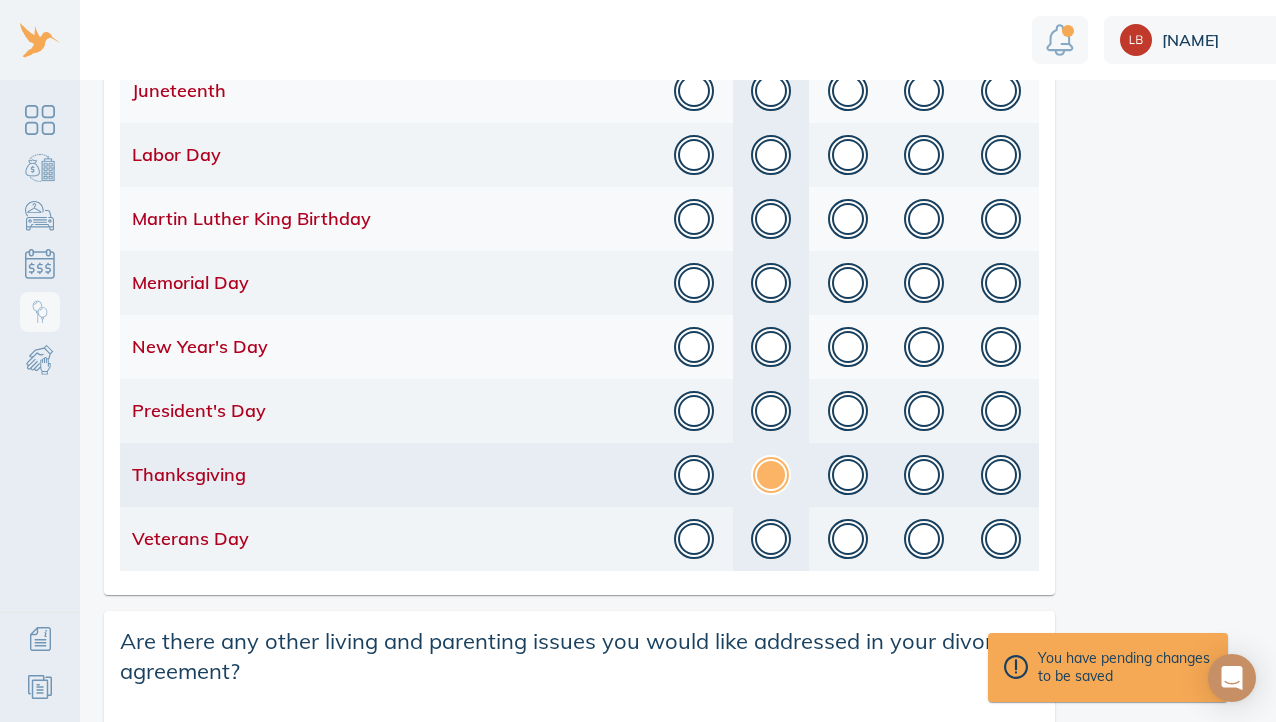 click at bounding box center [771, 475] 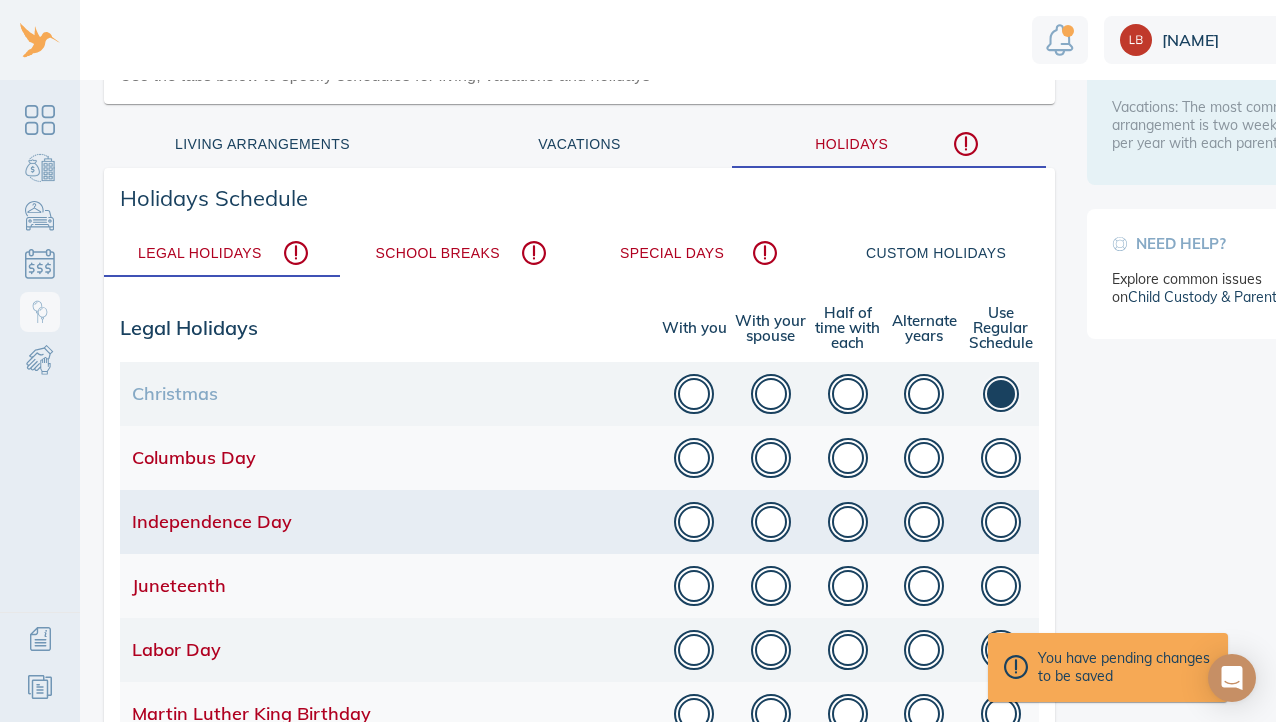 scroll, scrollTop: 429, scrollLeft: 0, axis: vertical 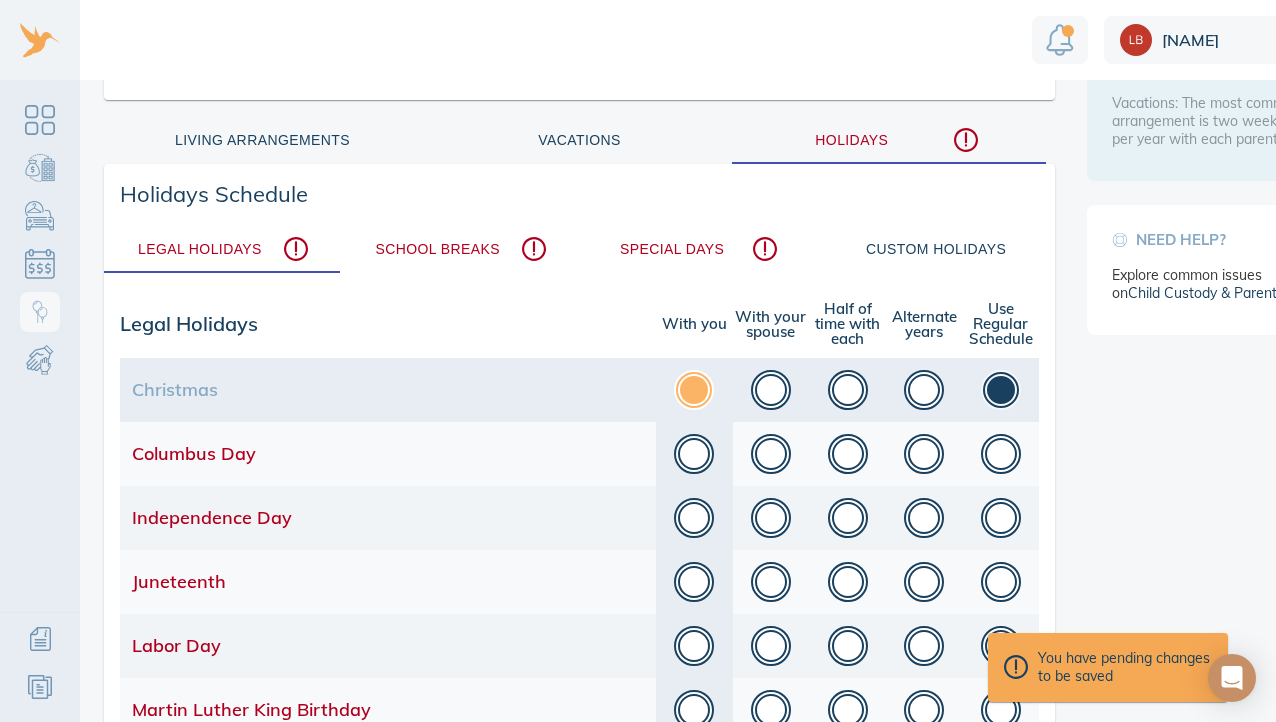 click at bounding box center [694, 390] 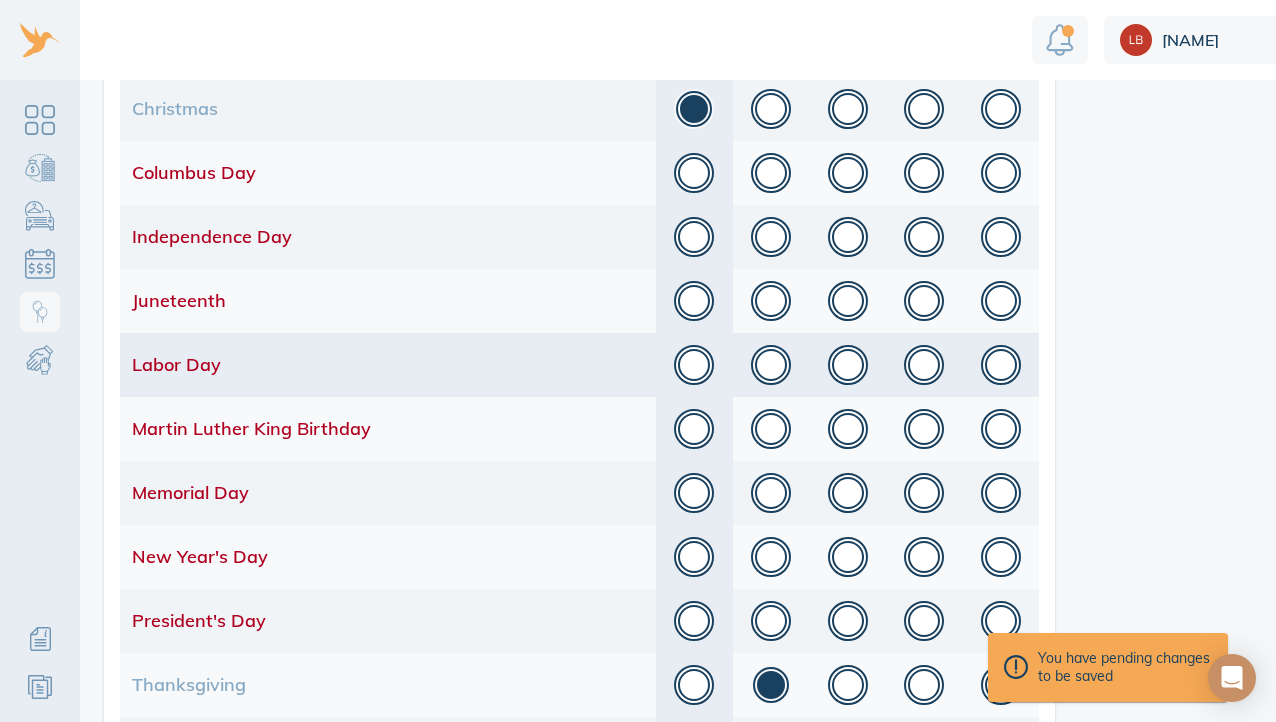 scroll, scrollTop: 718, scrollLeft: 0, axis: vertical 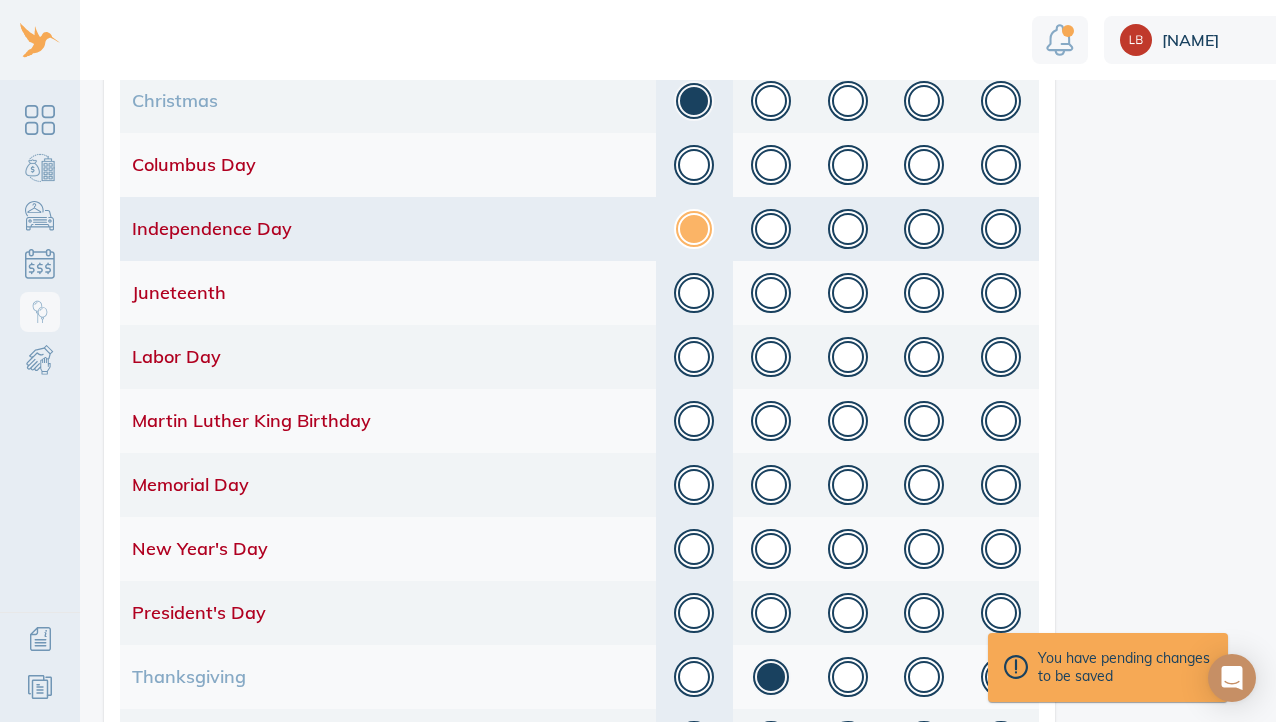click at bounding box center (694, 229) 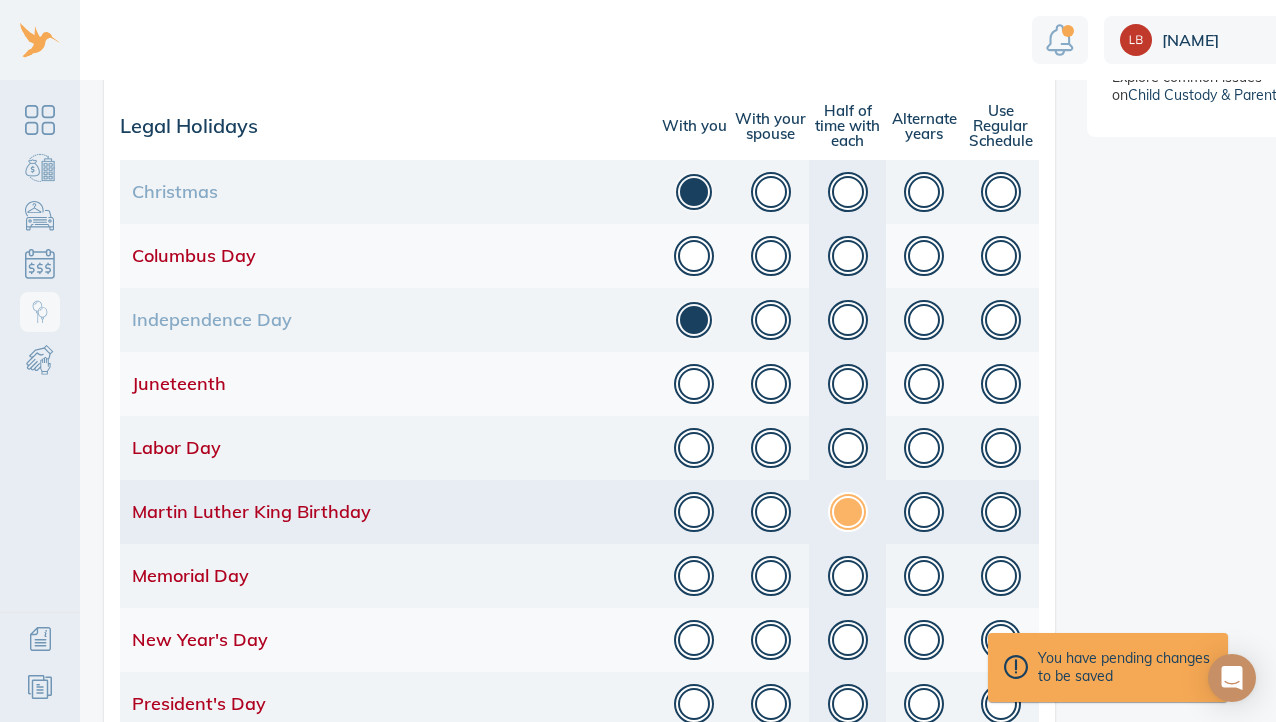 scroll, scrollTop: 624, scrollLeft: 0, axis: vertical 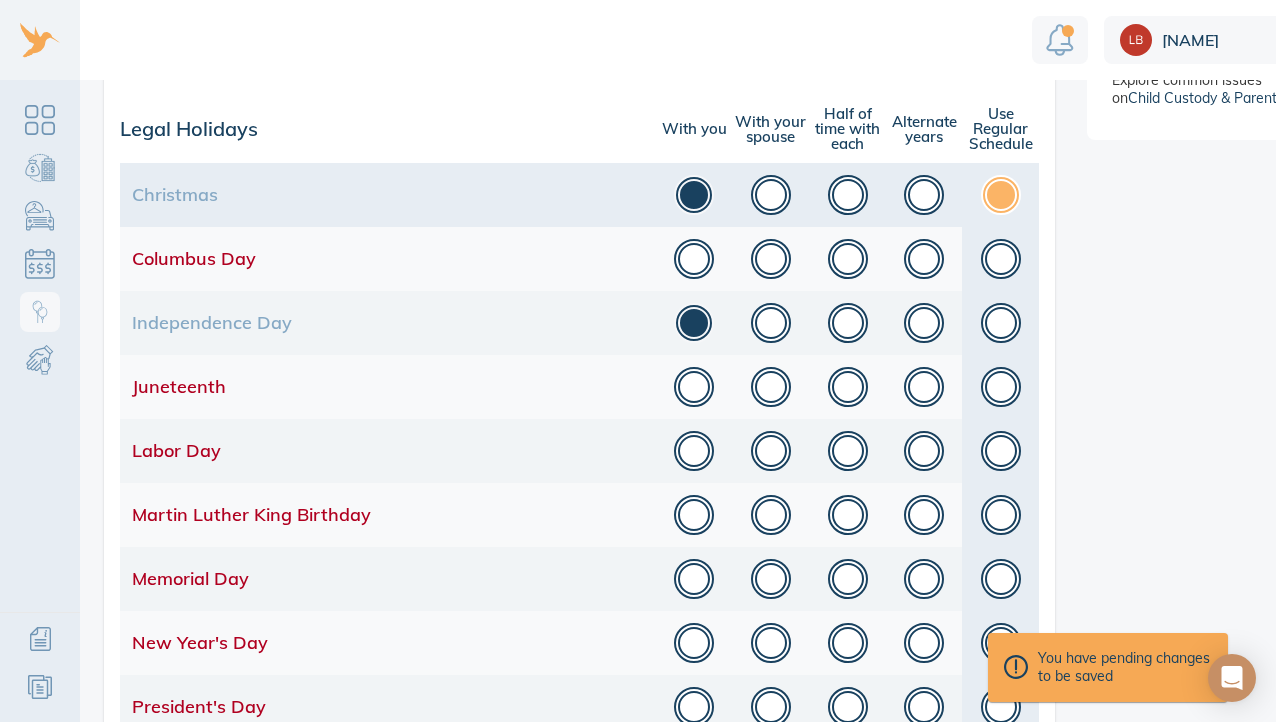 click at bounding box center (1001, 195) 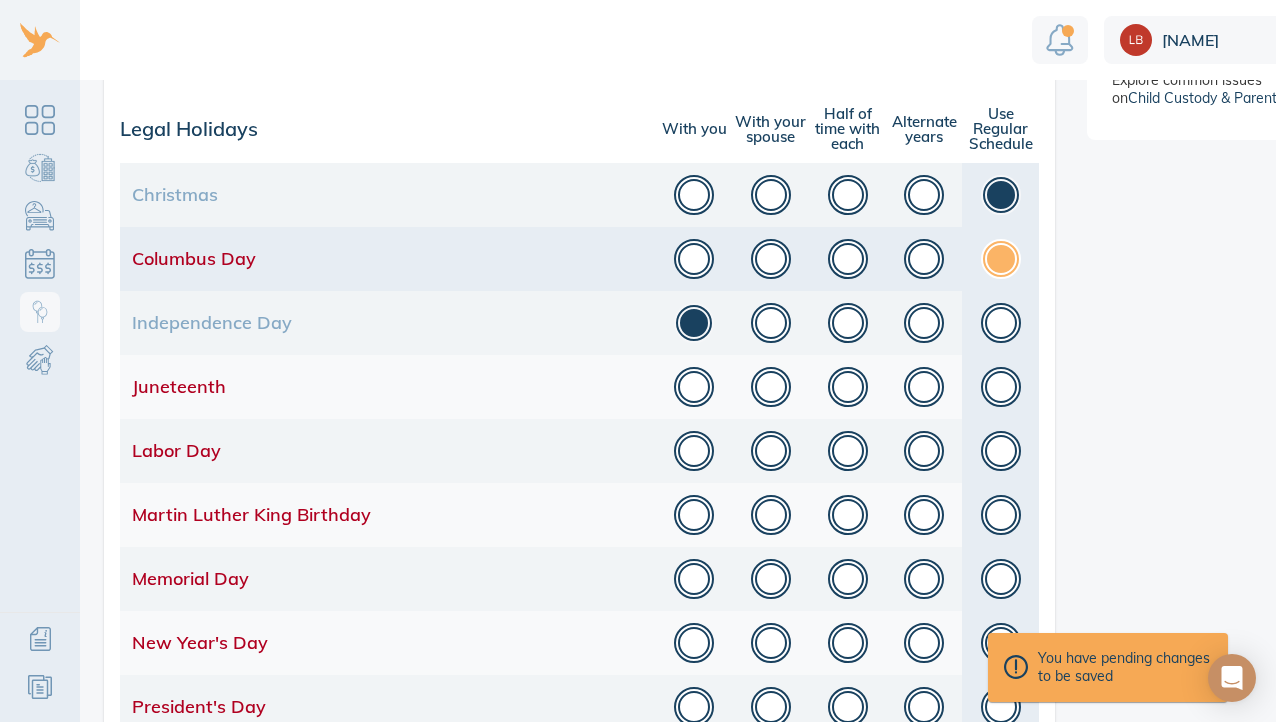 click at bounding box center (1001, 259) 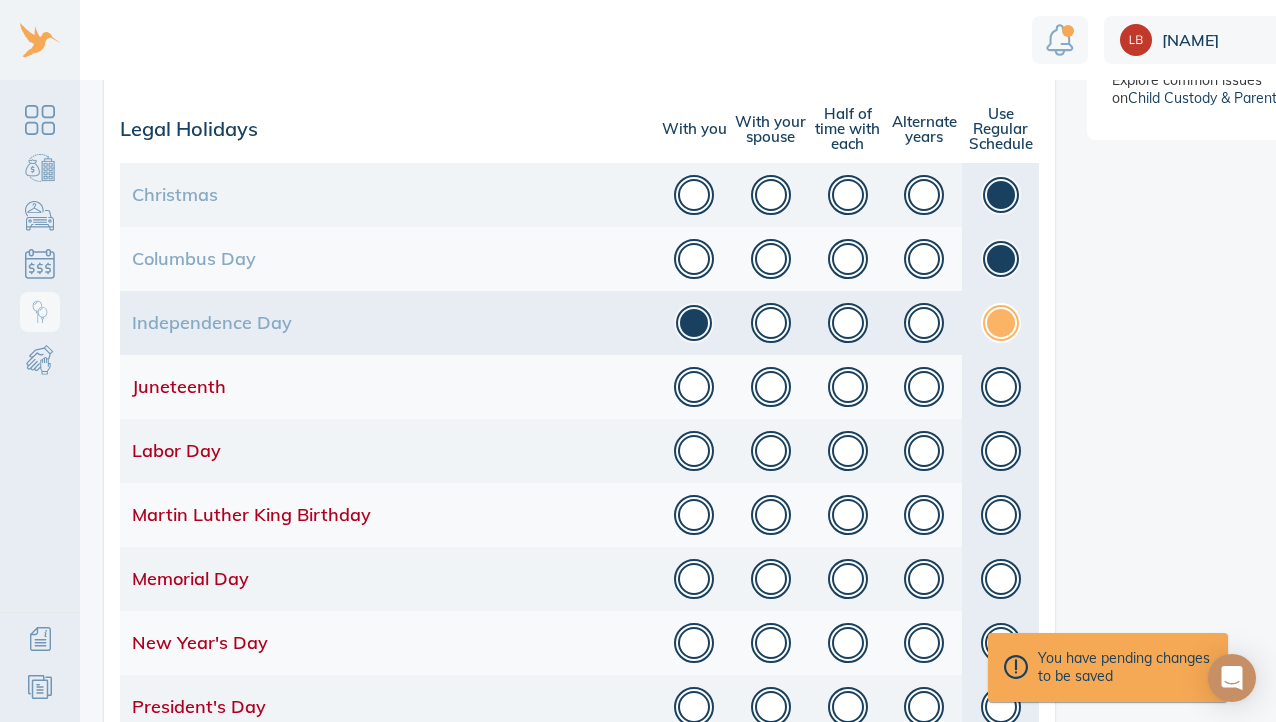 click at bounding box center (1001, 323) 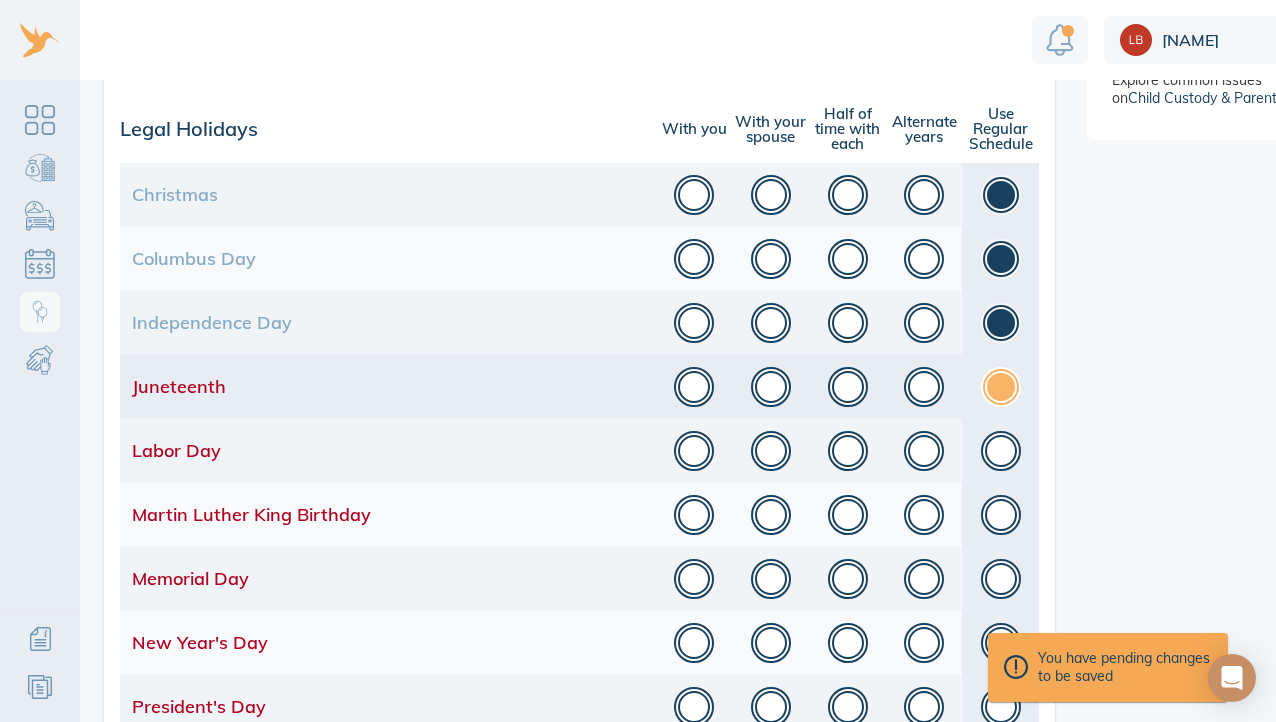 click at bounding box center [1001, 387] 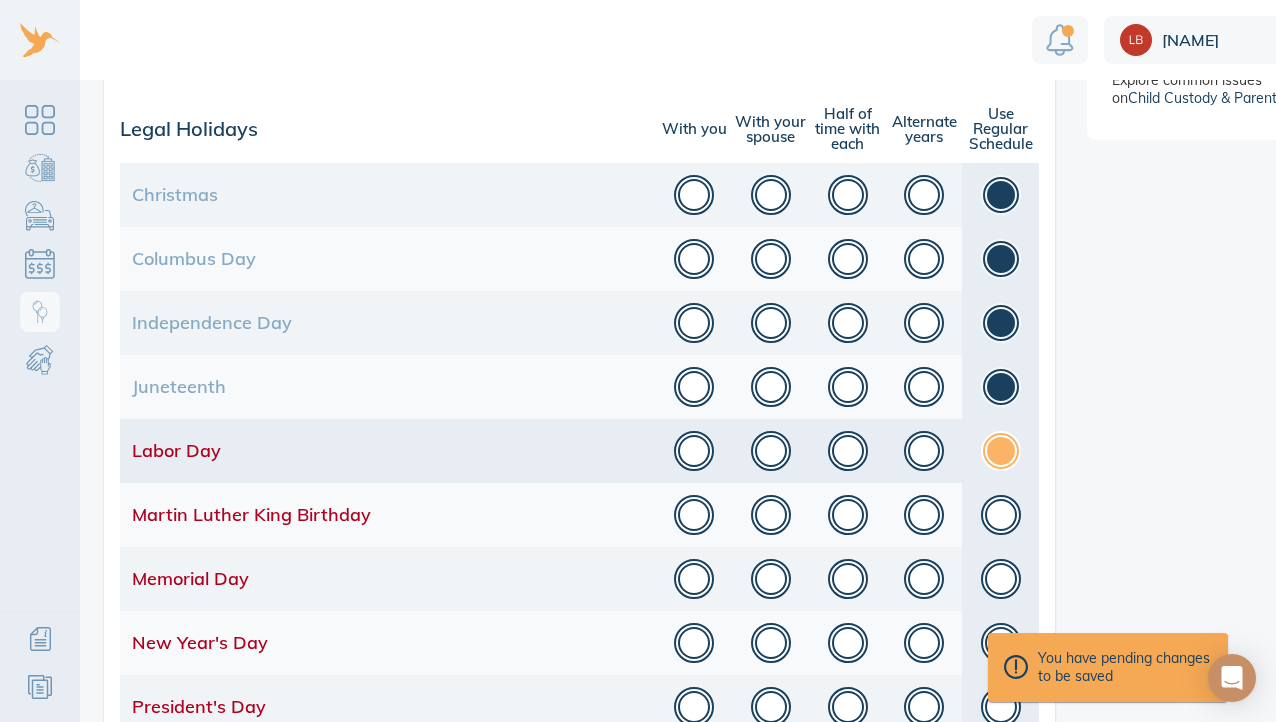 click at bounding box center (1001, 451) 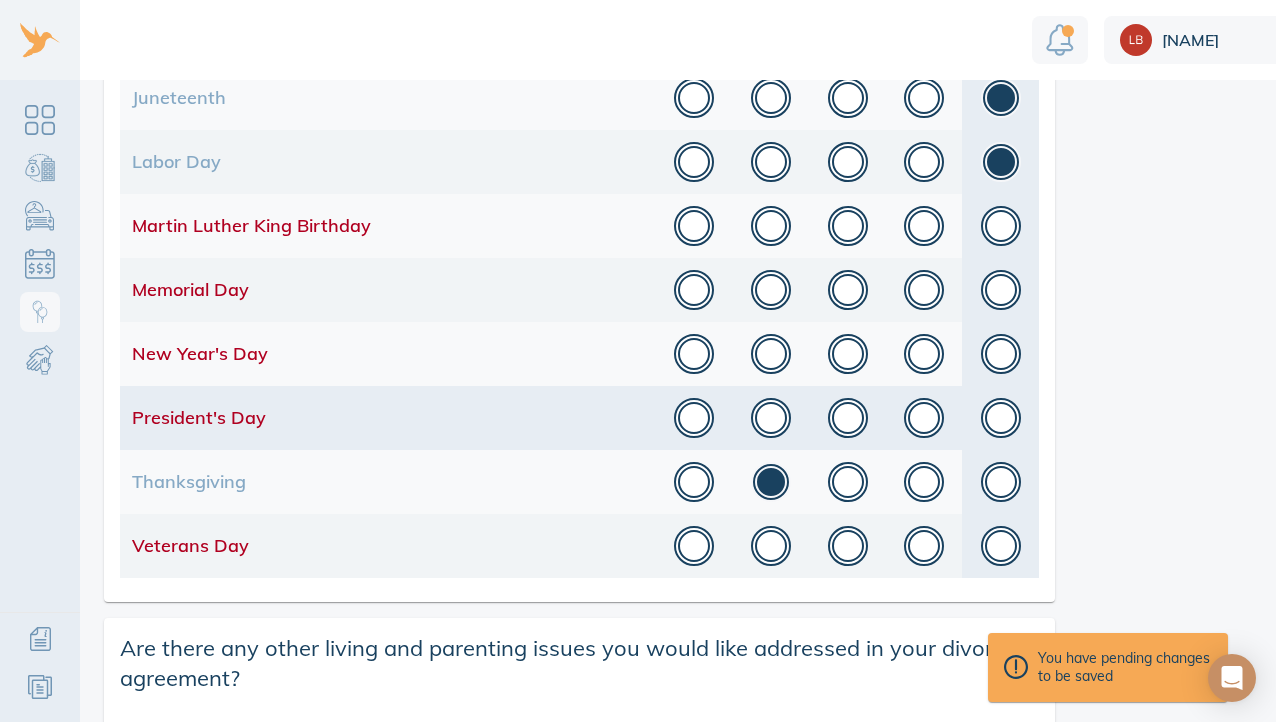 scroll, scrollTop: 924, scrollLeft: 0, axis: vertical 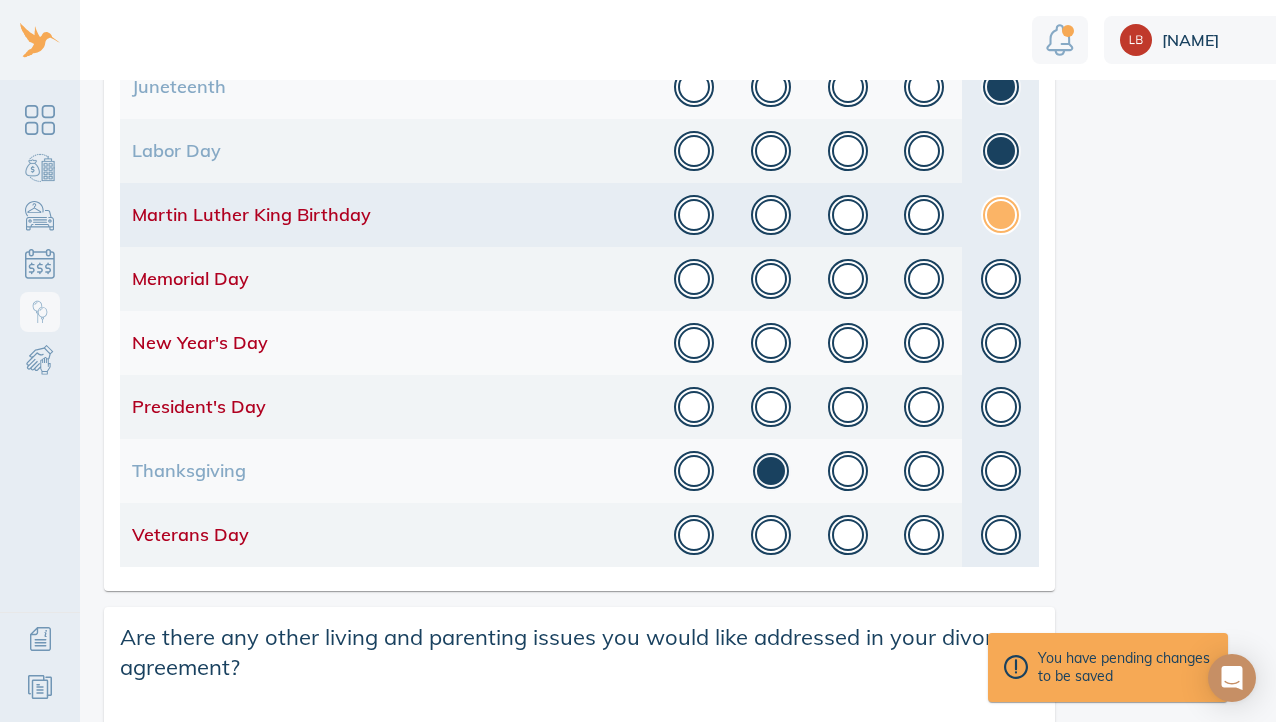 click at bounding box center (1001, 215) 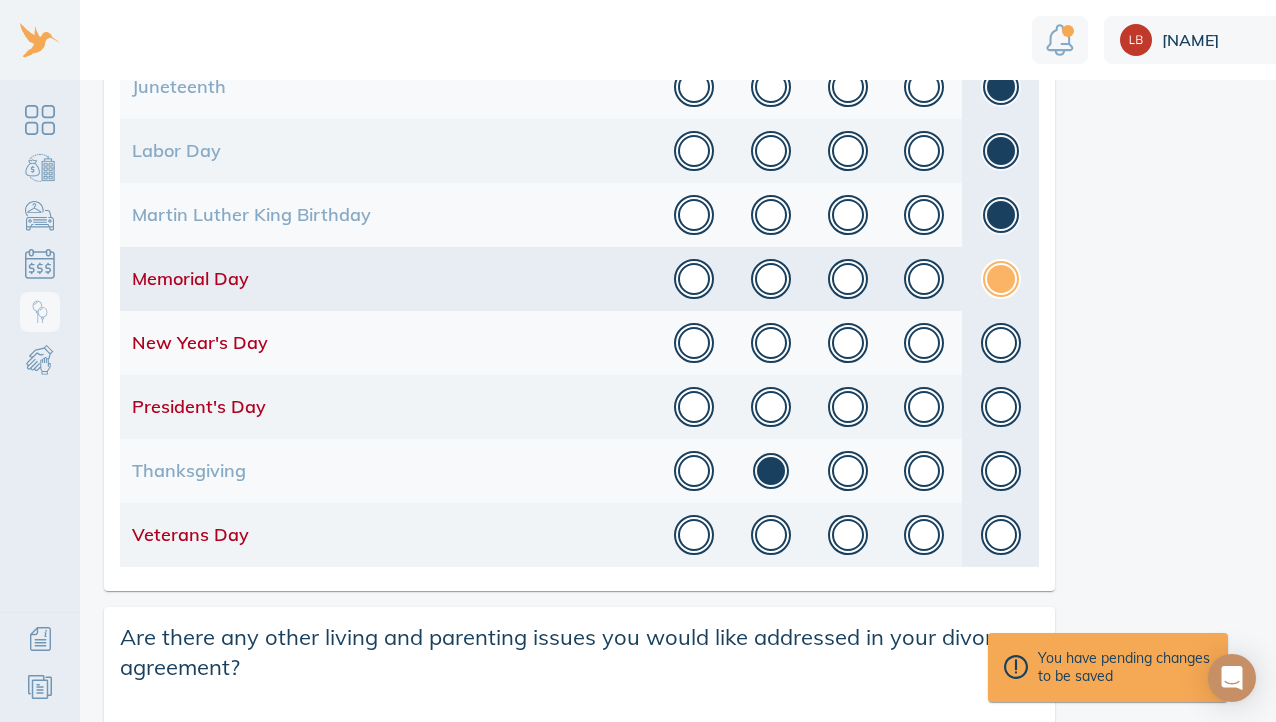 click at bounding box center (1001, 279) 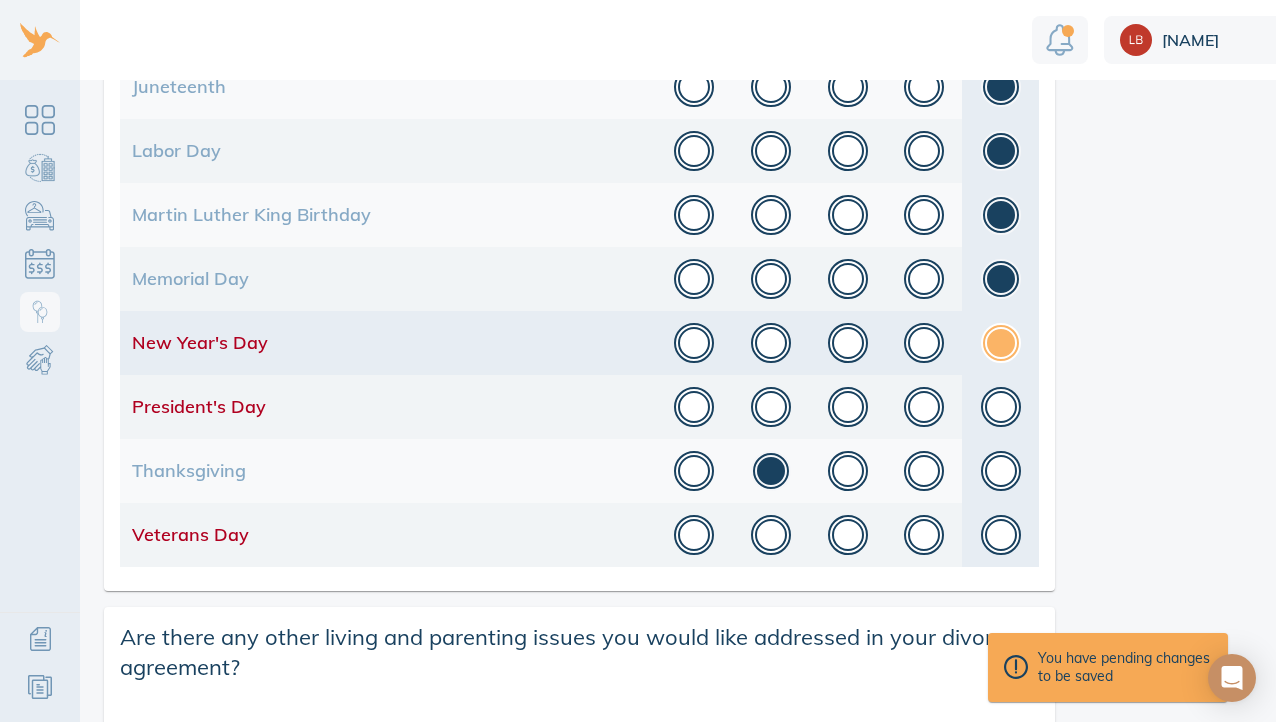 click at bounding box center (1001, 343) 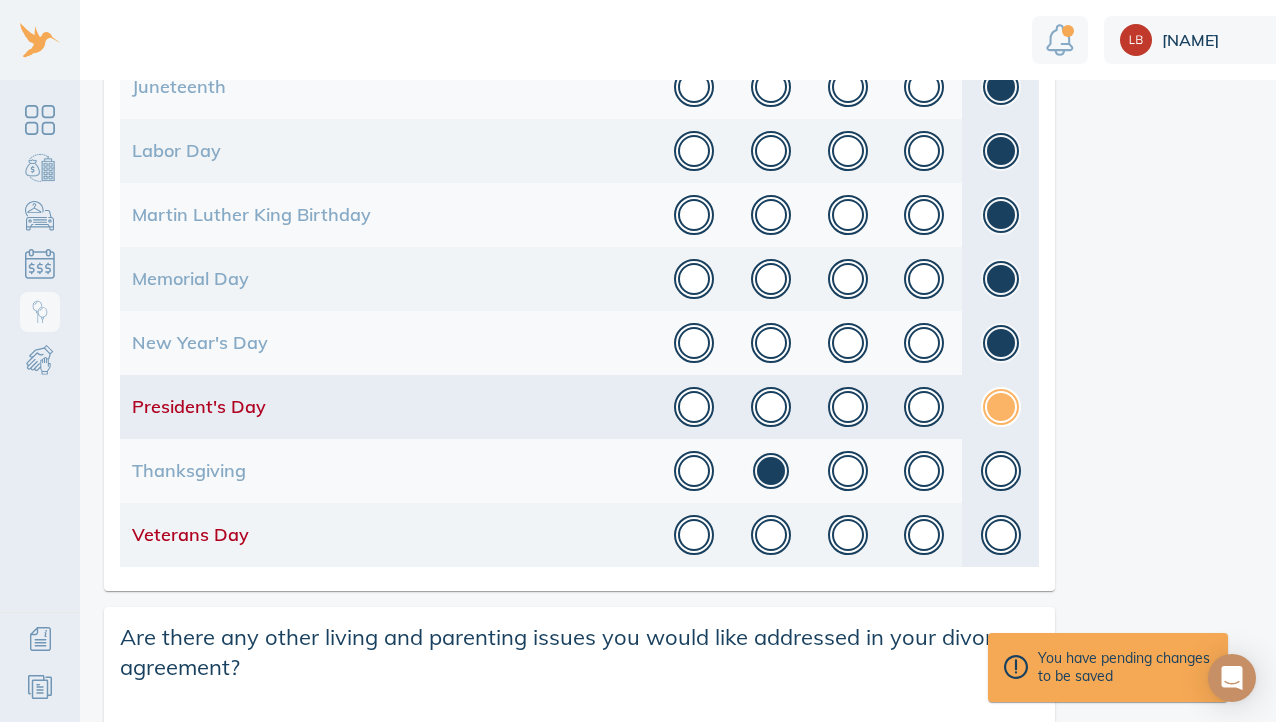 click at bounding box center (1001, 407) 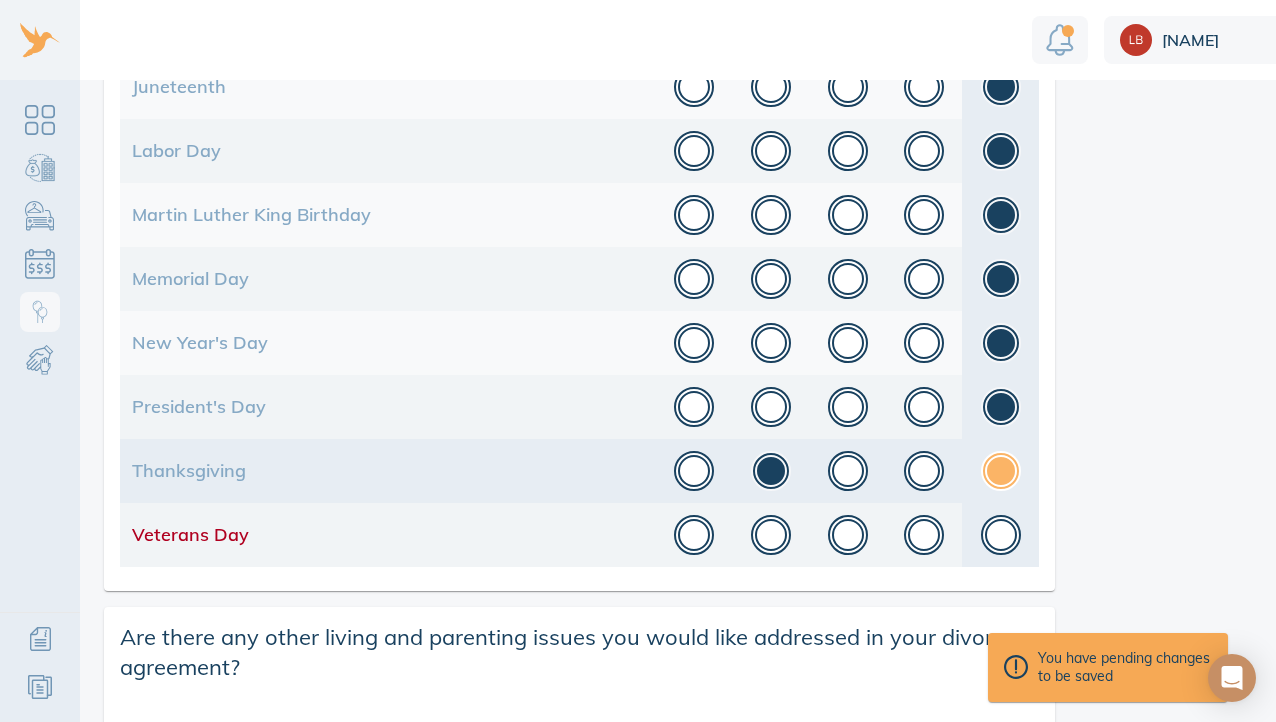 click at bounding box center [1001, 471] 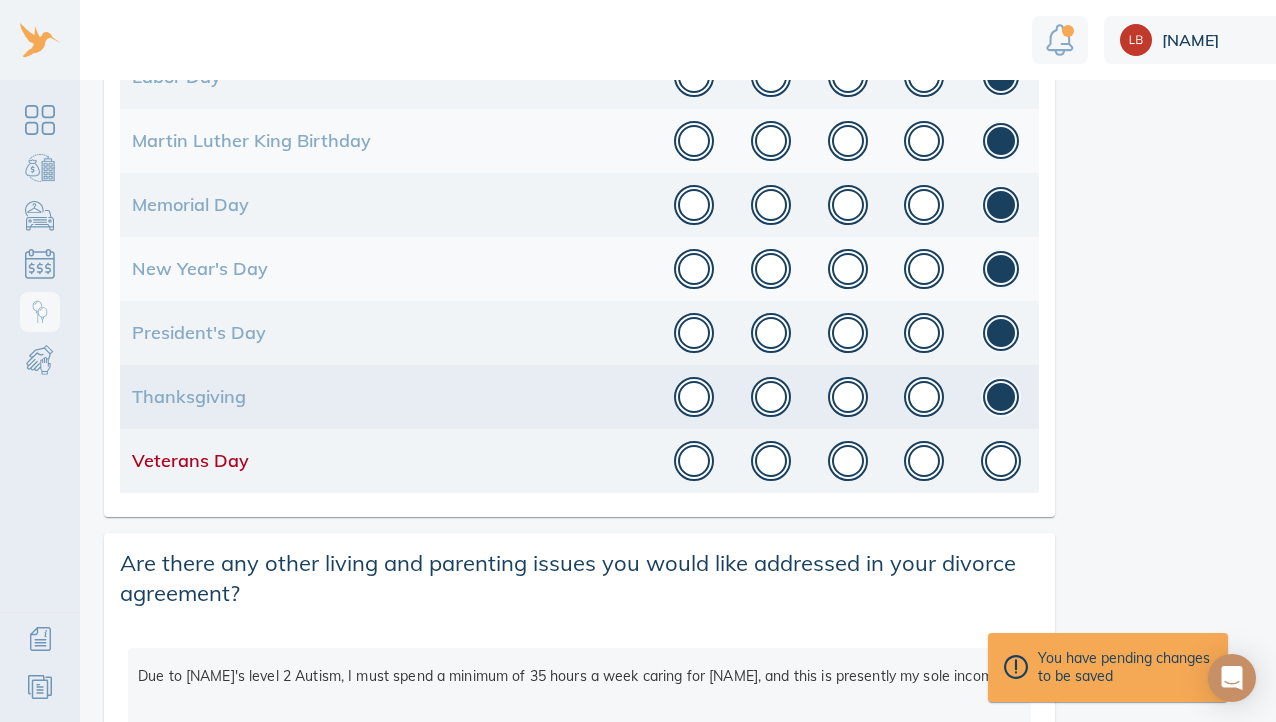 scroll, scrollTop: 997, scrollLeft: 0, axis: vertical 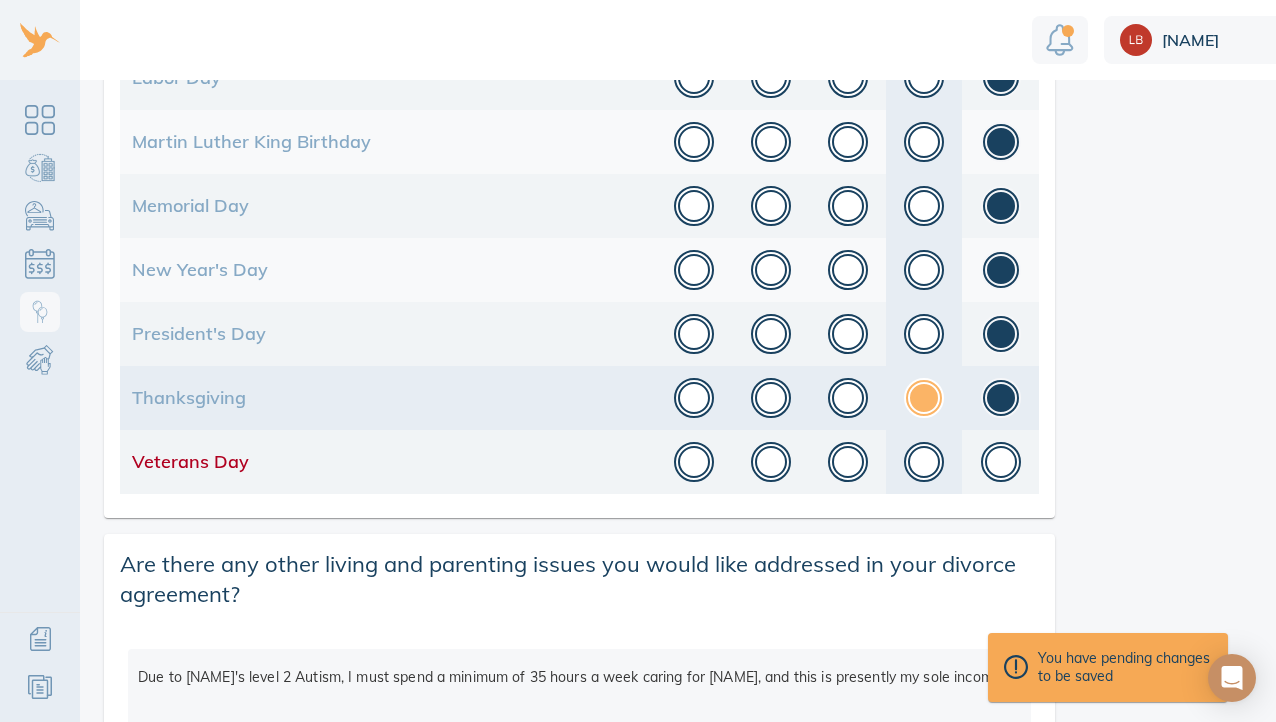 click at bounding box center (924, 398) 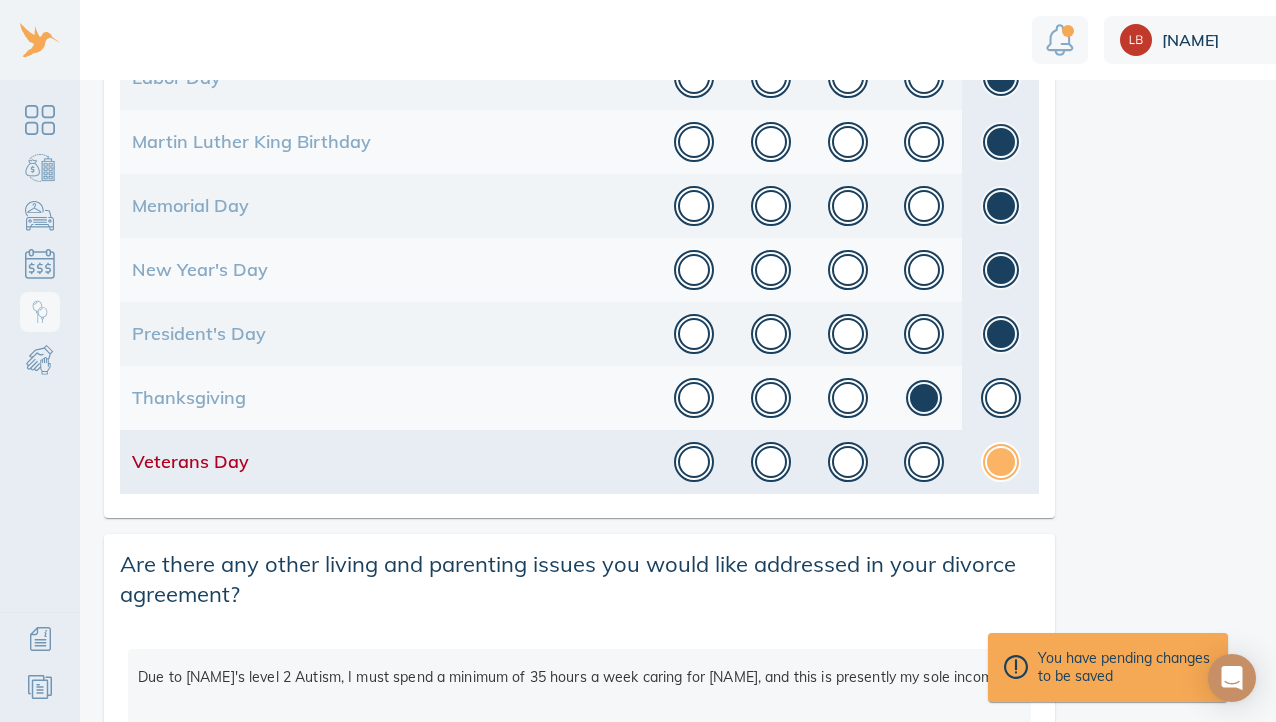 click at bounding box center (1001, 462) 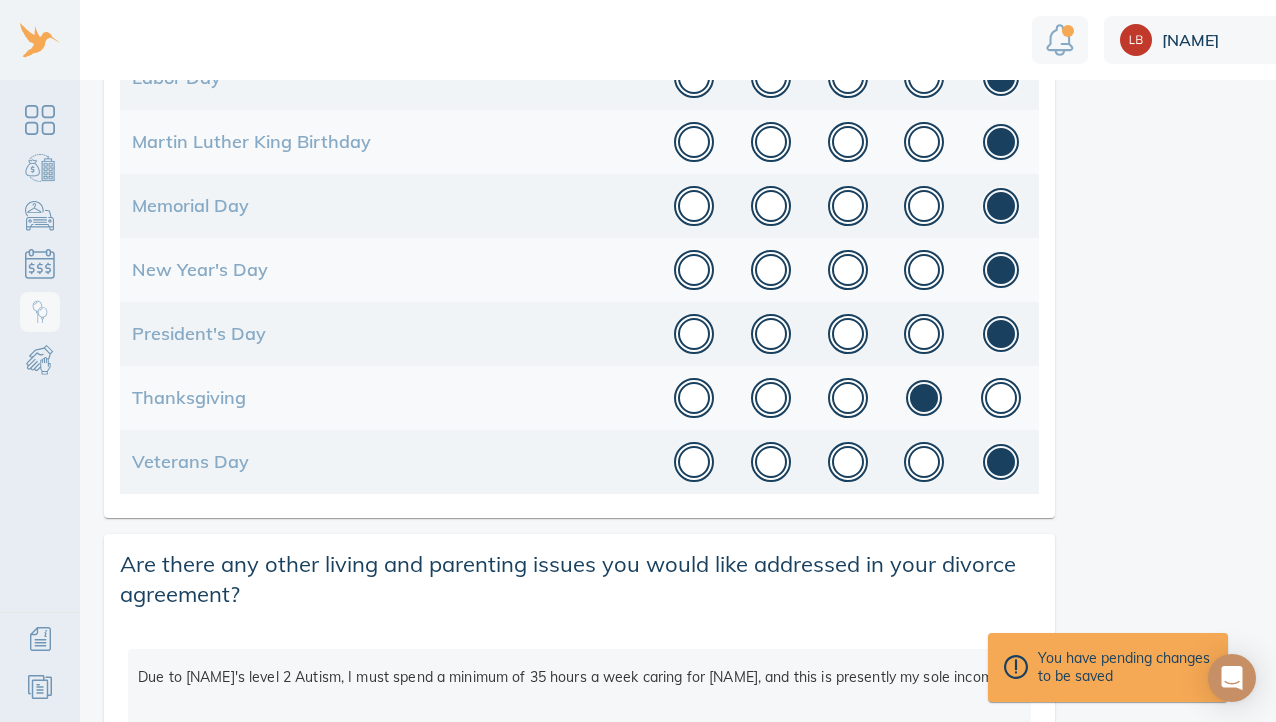 scroll, scrollTop: 1143, scrollLeft: 0, axis: vertical 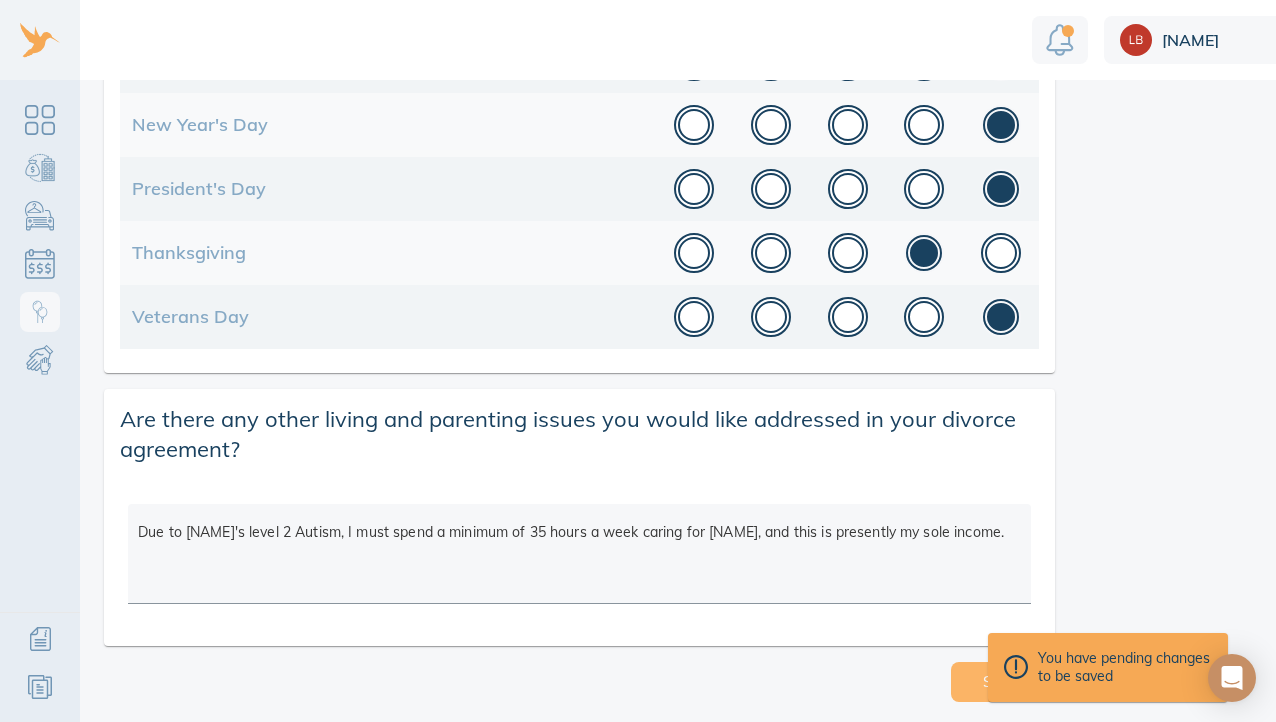click on "Save" at bounding box center [1003, 682] 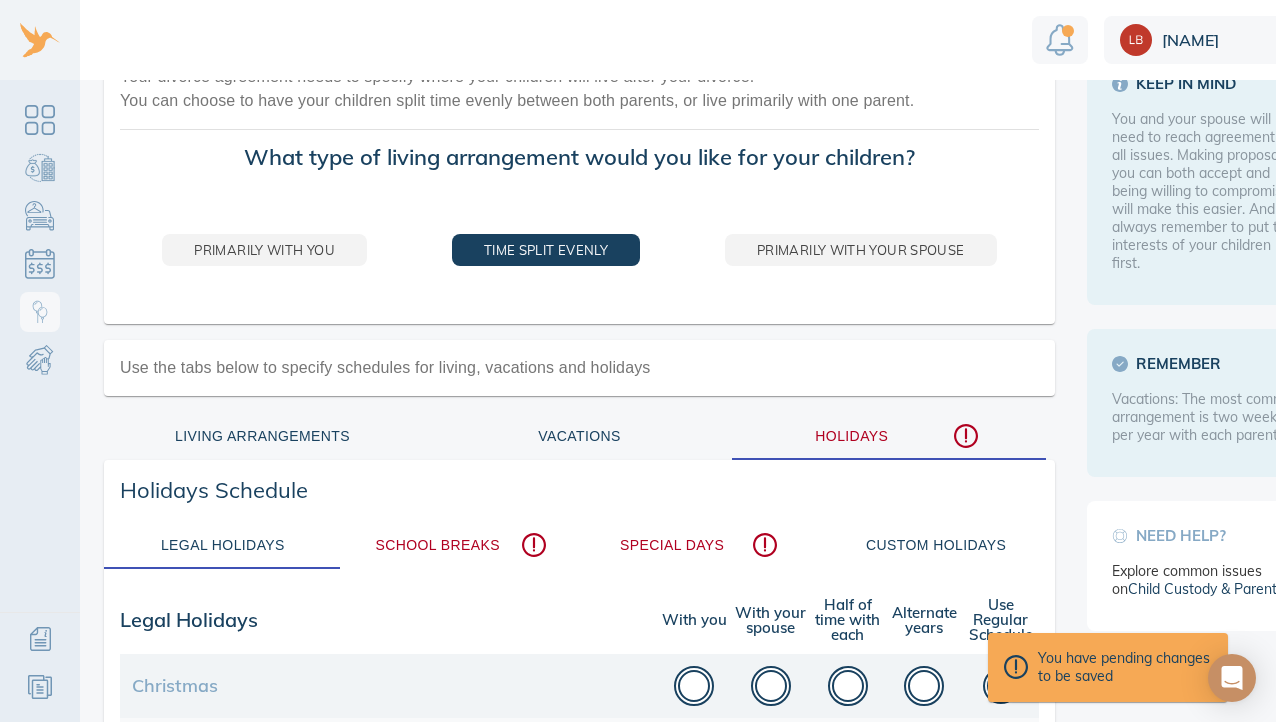 scroll, scrollTop: 119, scrollLeft: 0, axis: vertical 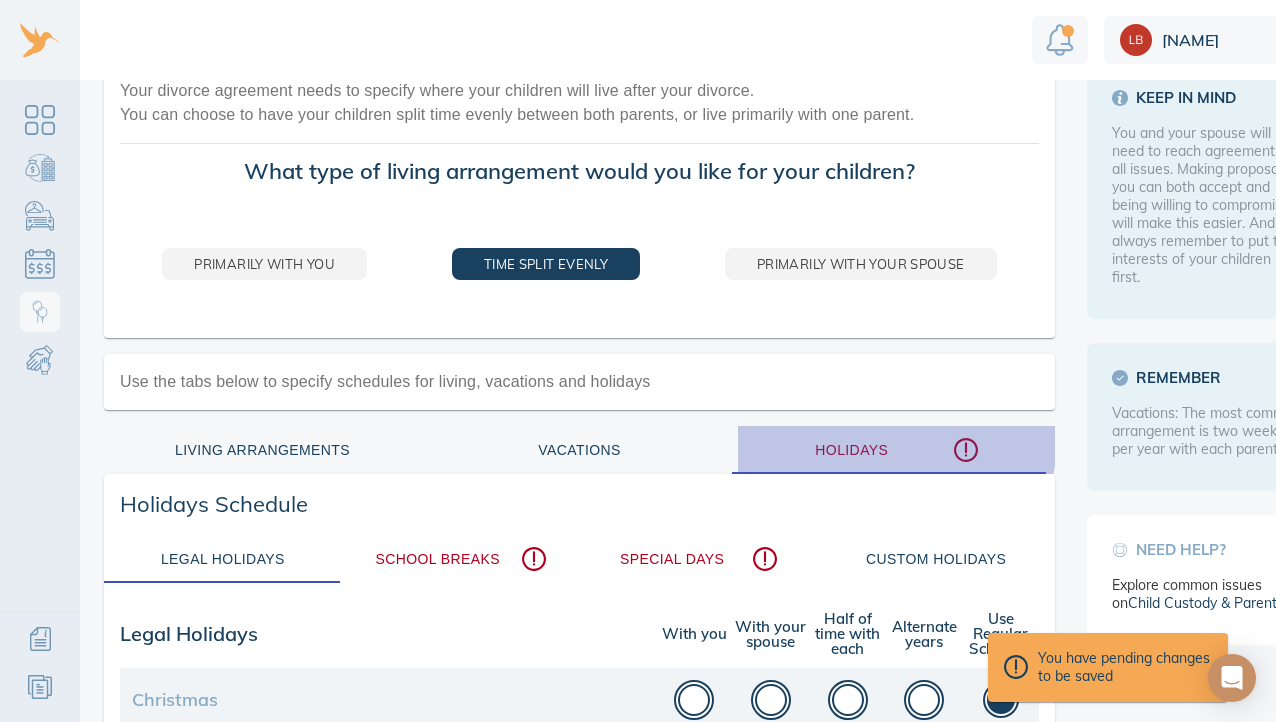 click on "Holidays" at bounding box center [896, 450] 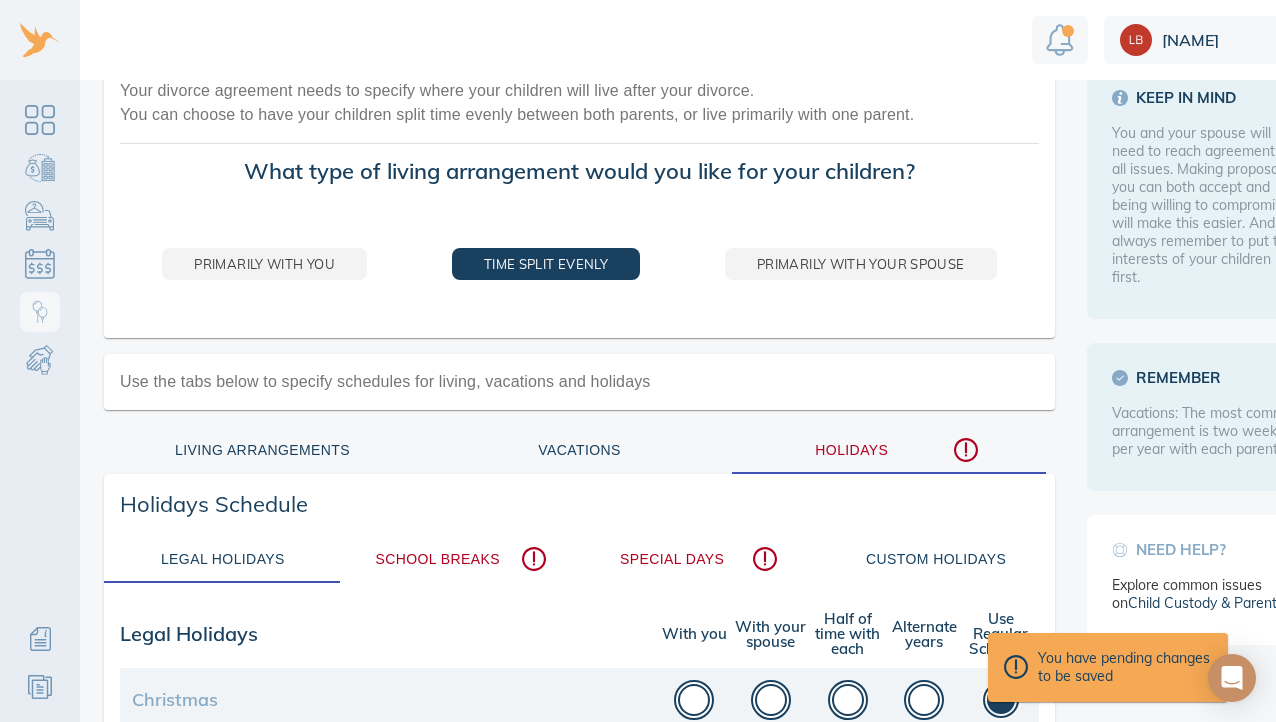 click on "School Breaks" at bounding box center (461, 559) 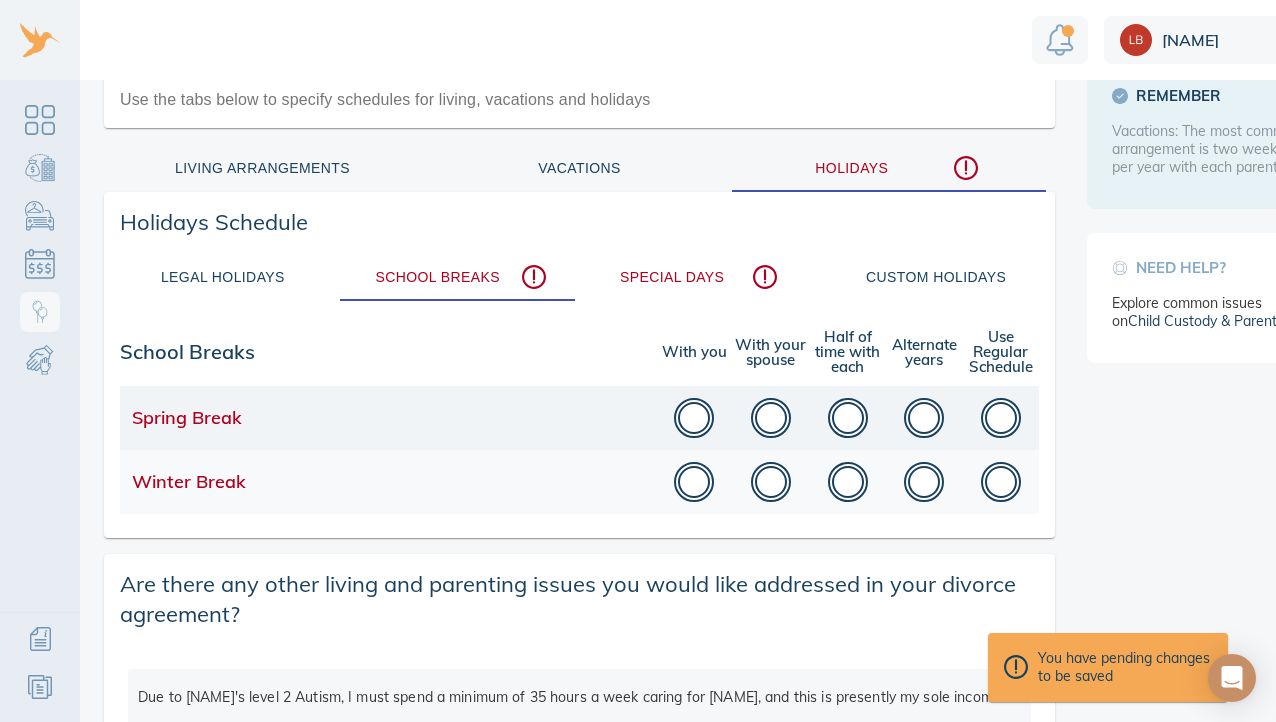 scroll, scrollTop: 378, scrollLeft: 0, axis: vertical 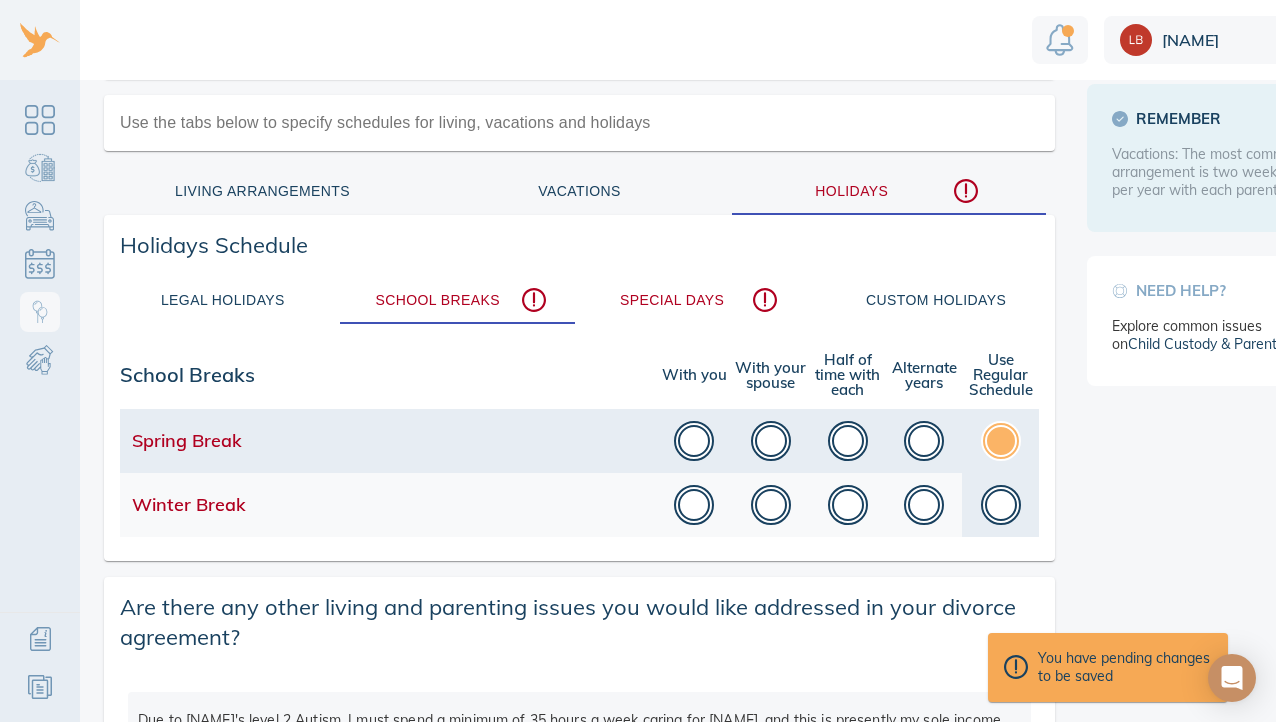 click at bounding box center [1001, 441] 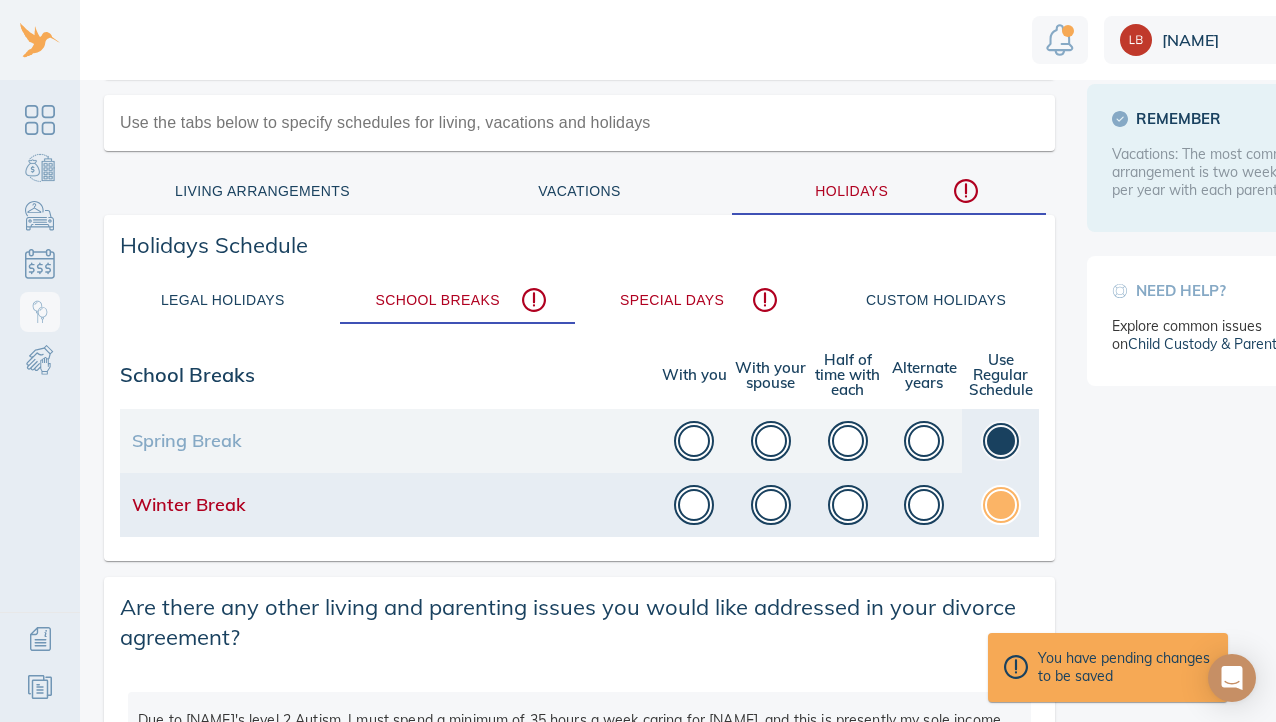 click at bounding box center (1001, 505) 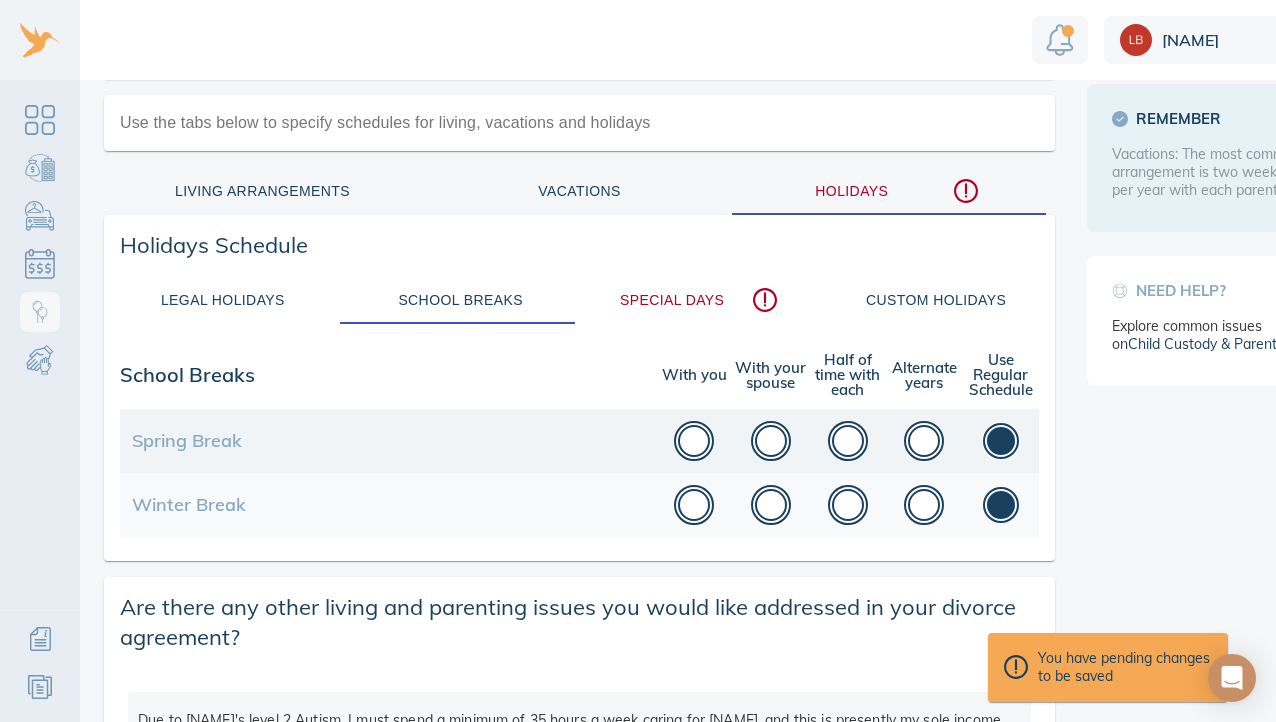 click on "Special Days" at bounding box center [699, 300] 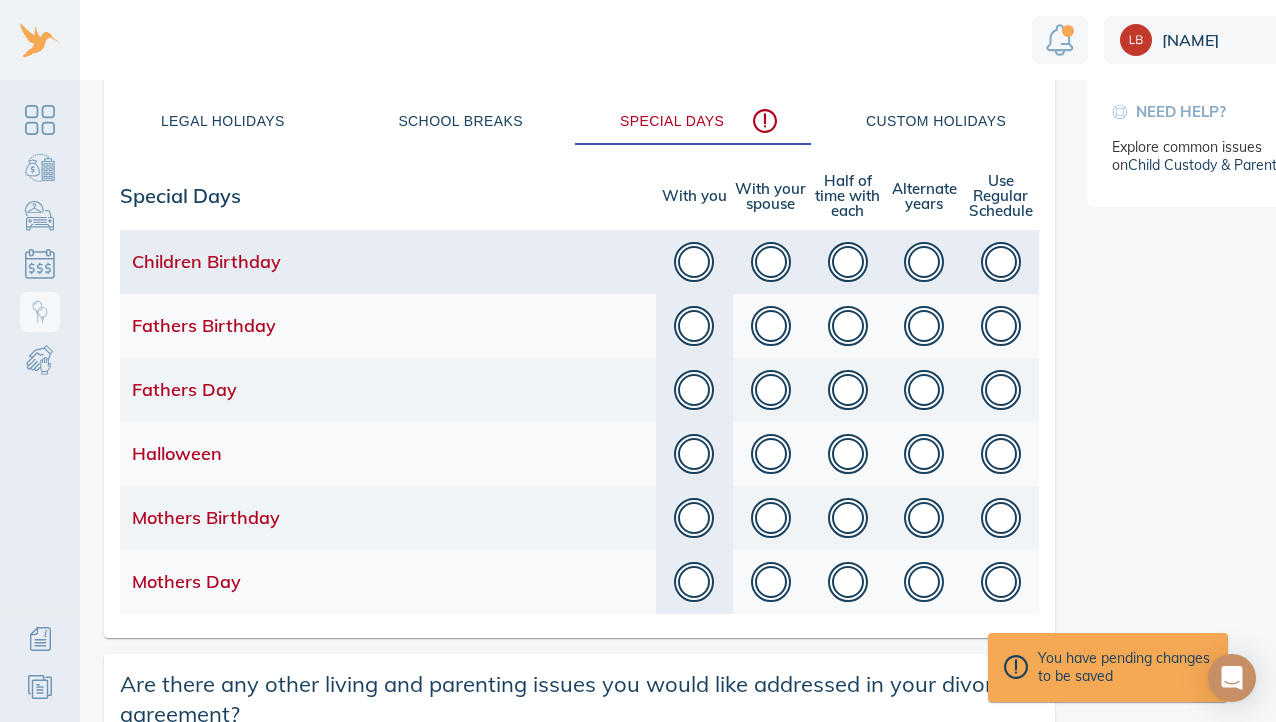 scroll, scrollTop: 582, scrollLeft: 0, axis: vertical 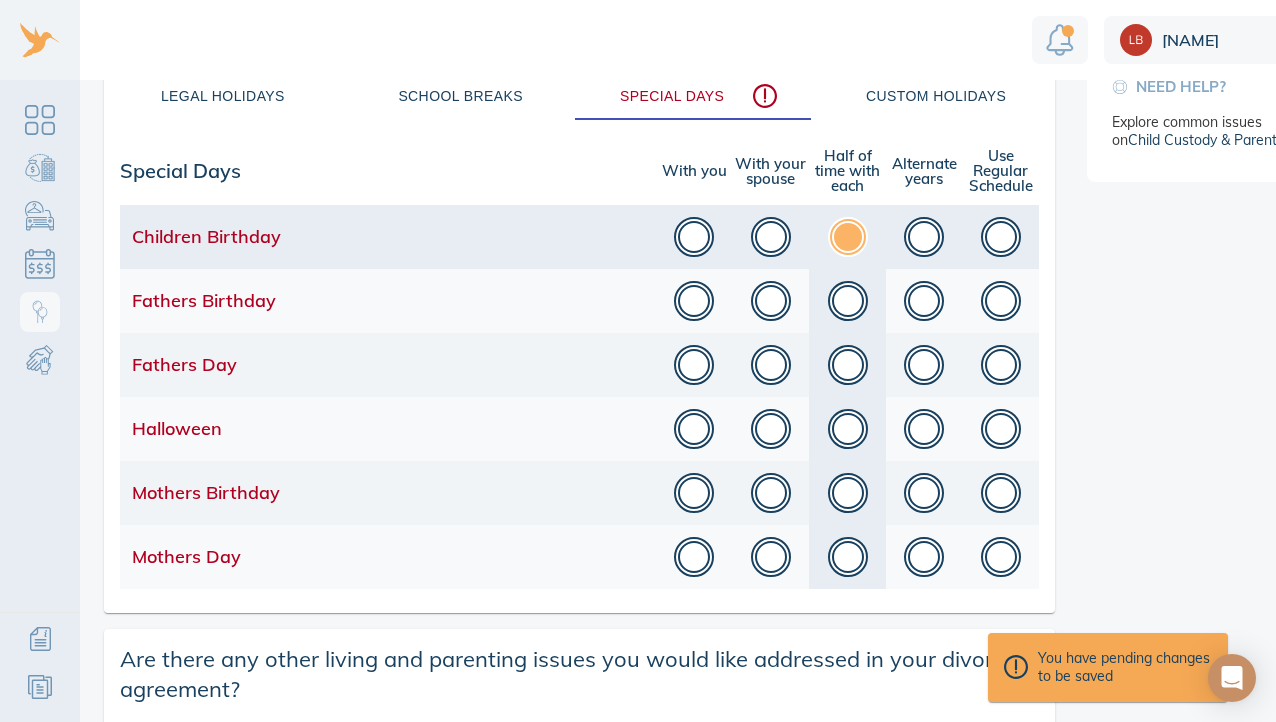 click at bounding box center (848, 237) 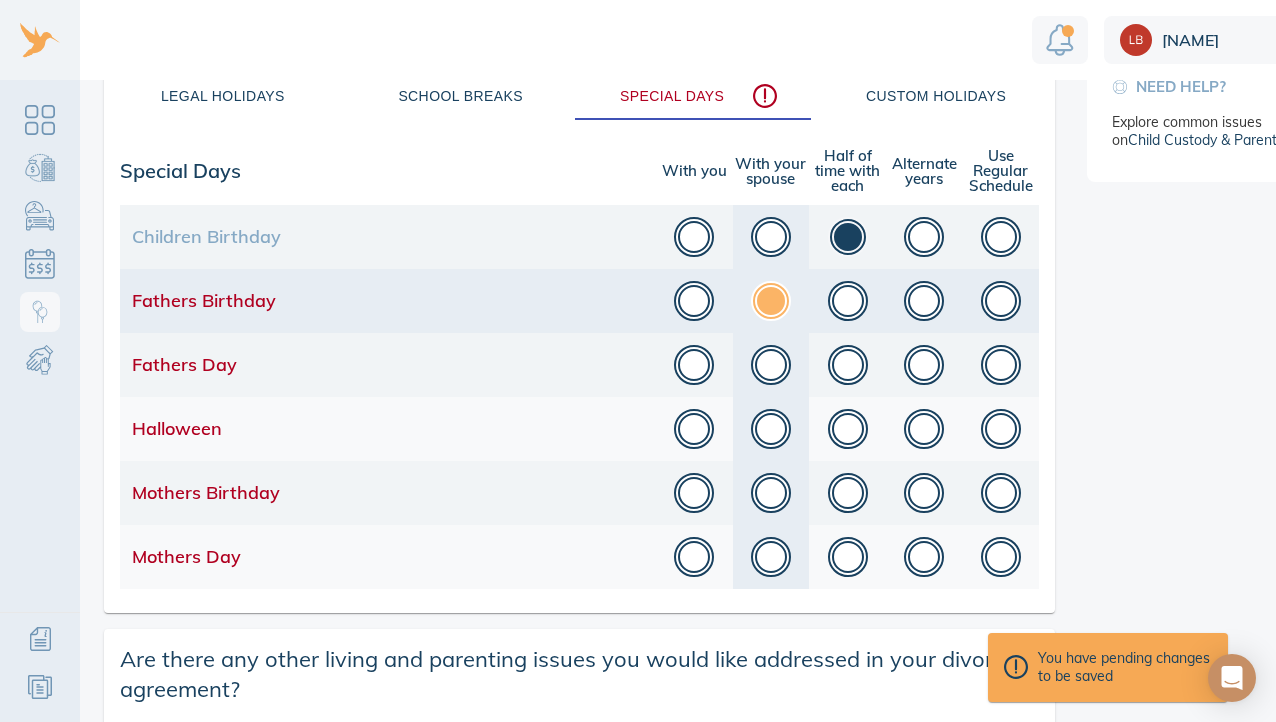 click at bounding box center [771, 301] 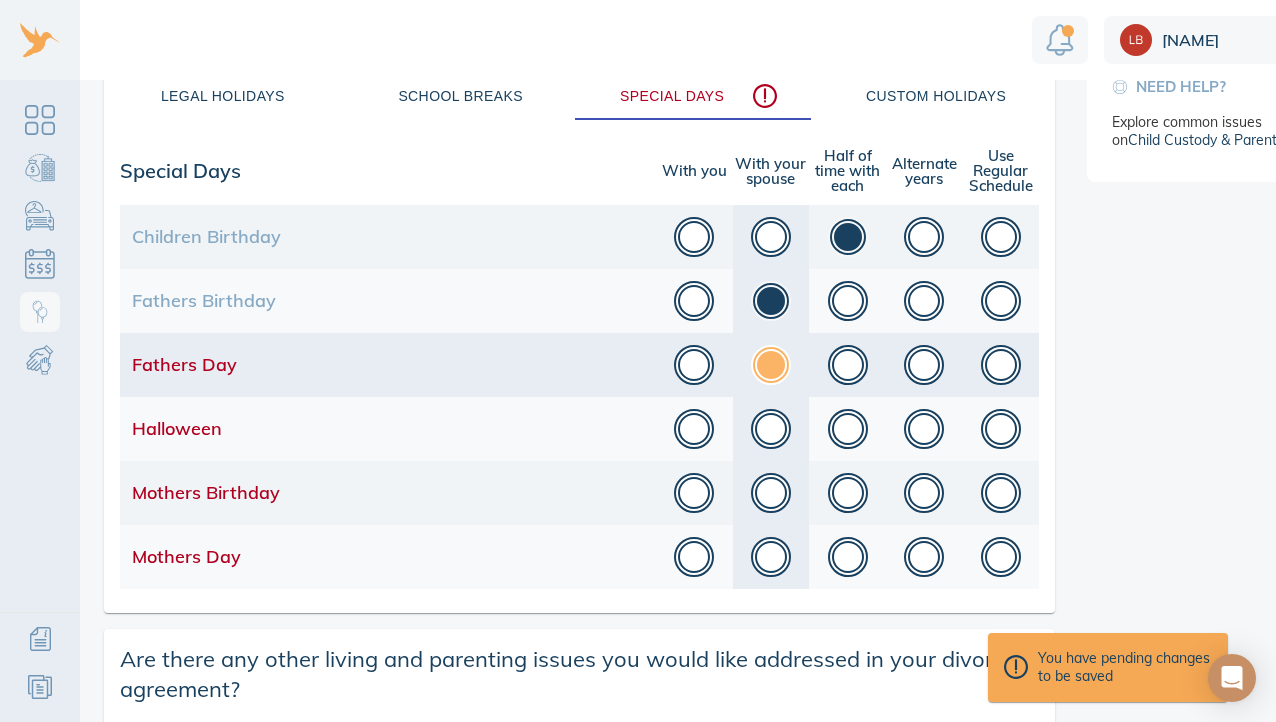 click at bounding box center [771, 365] 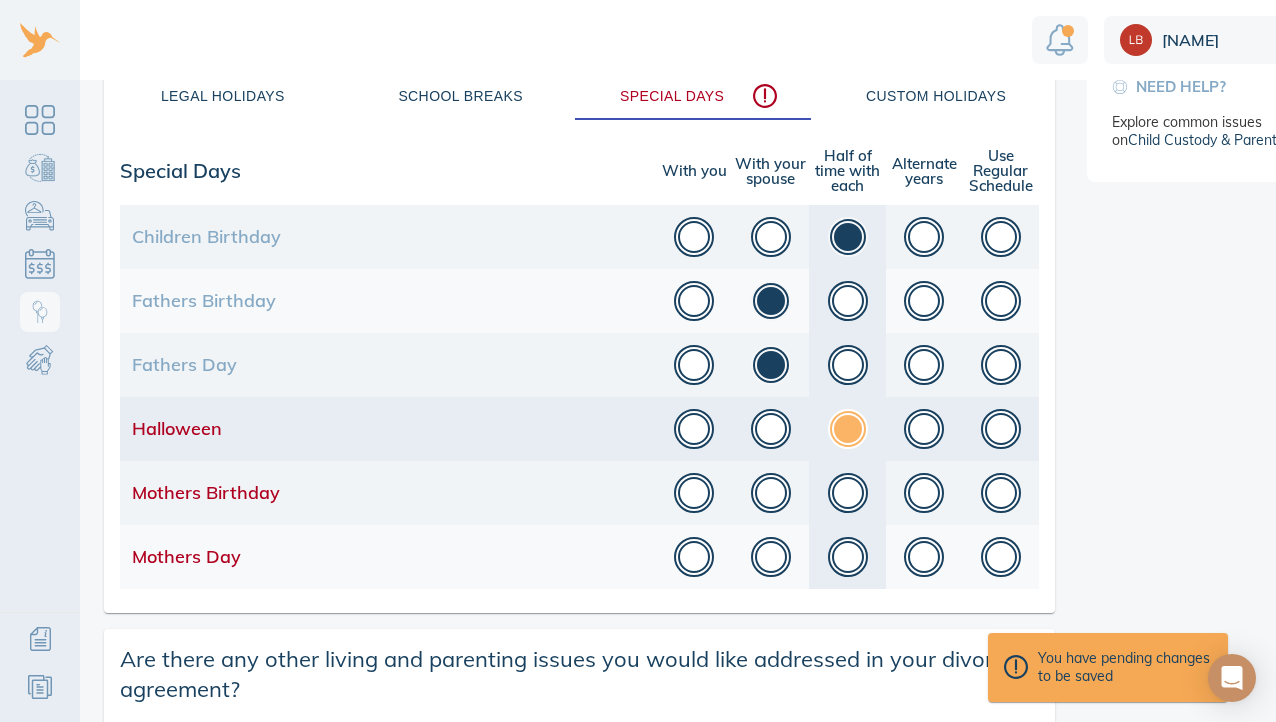 click at bounding box center (848, 429) 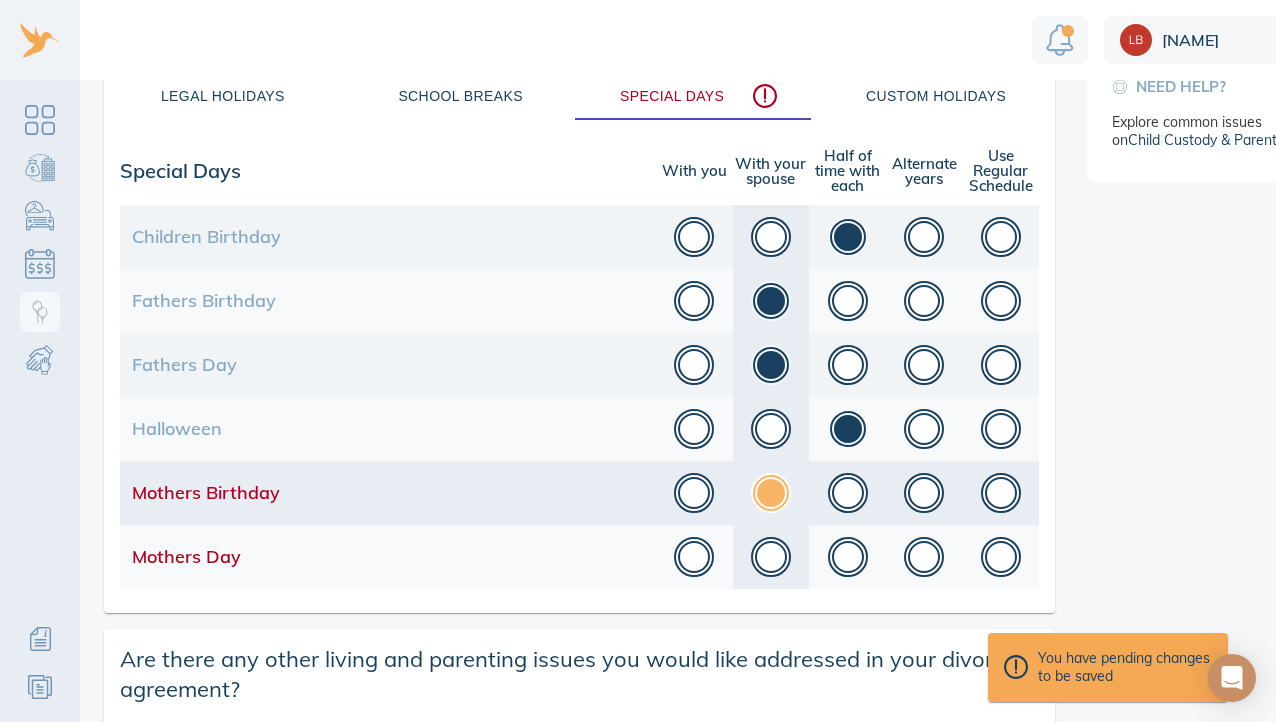 click at bounding box center [771, 493] 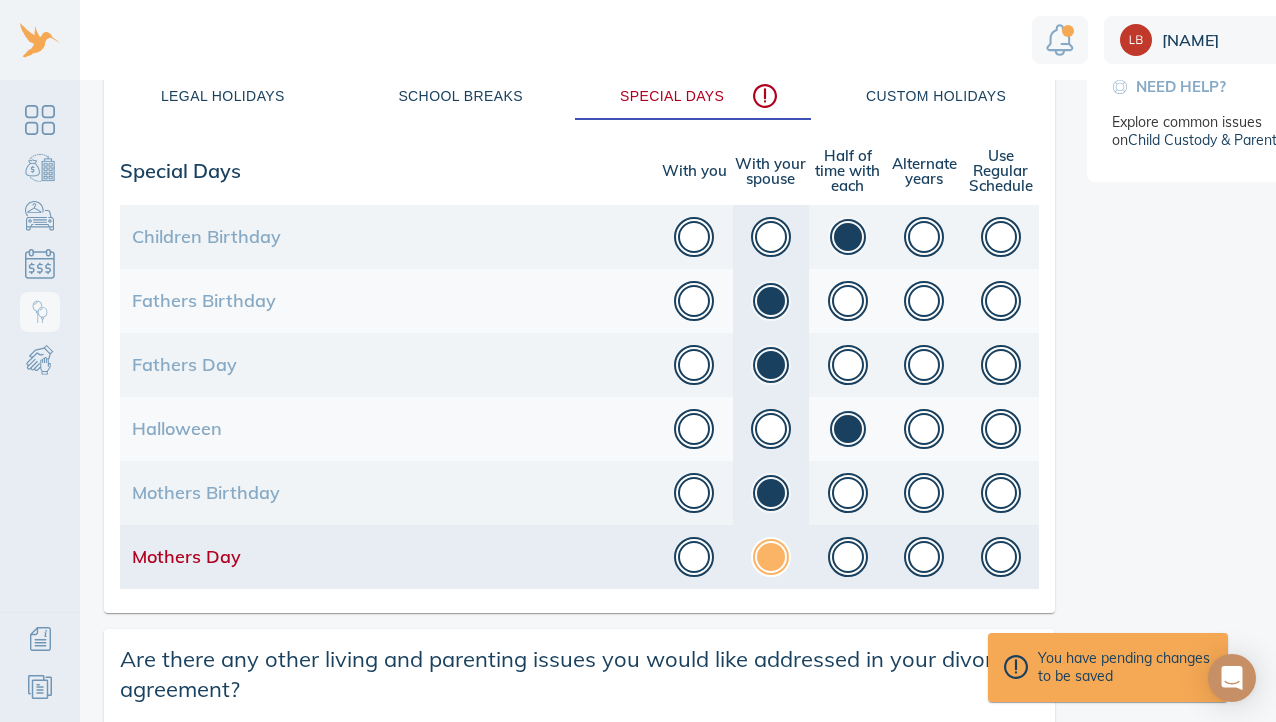 click at bounding box center [771, 557] 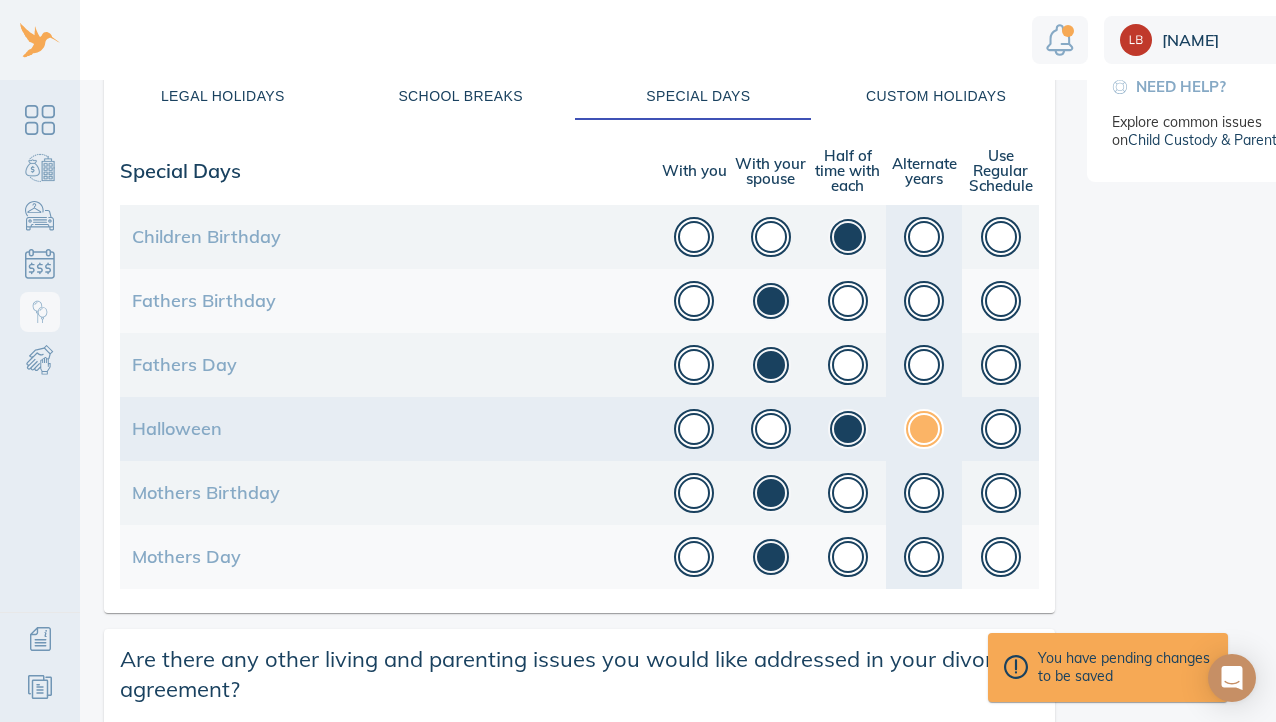 click at bounding box center (924, 429) 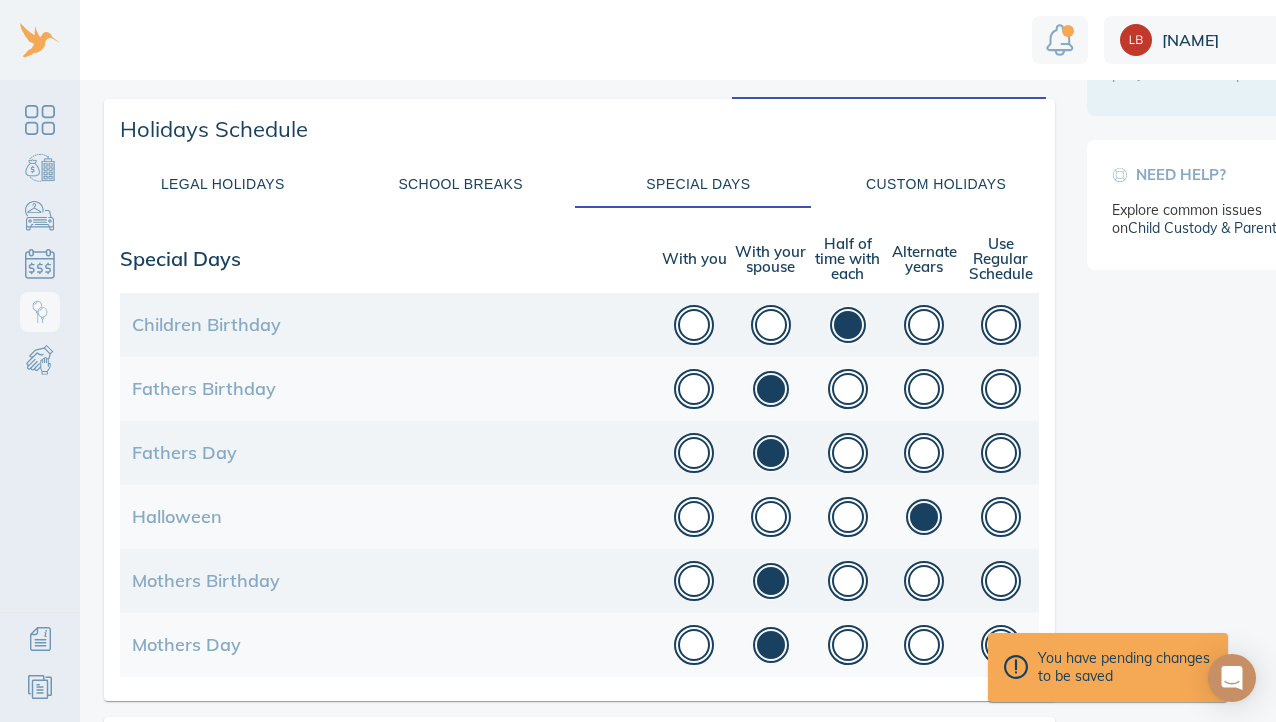 scroll, scrollTop: 201, scrollLeft: 0, axis: vertical 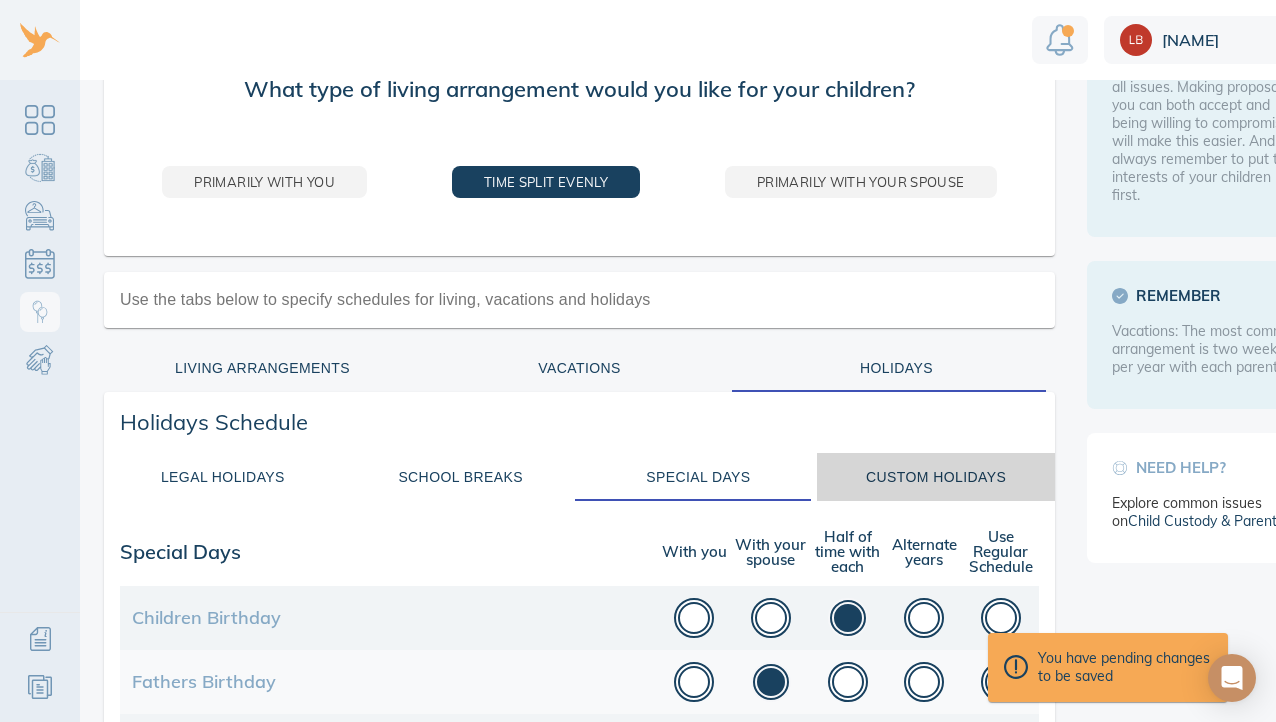 click on "Custom Holidays" at bounding box center (936, 477) 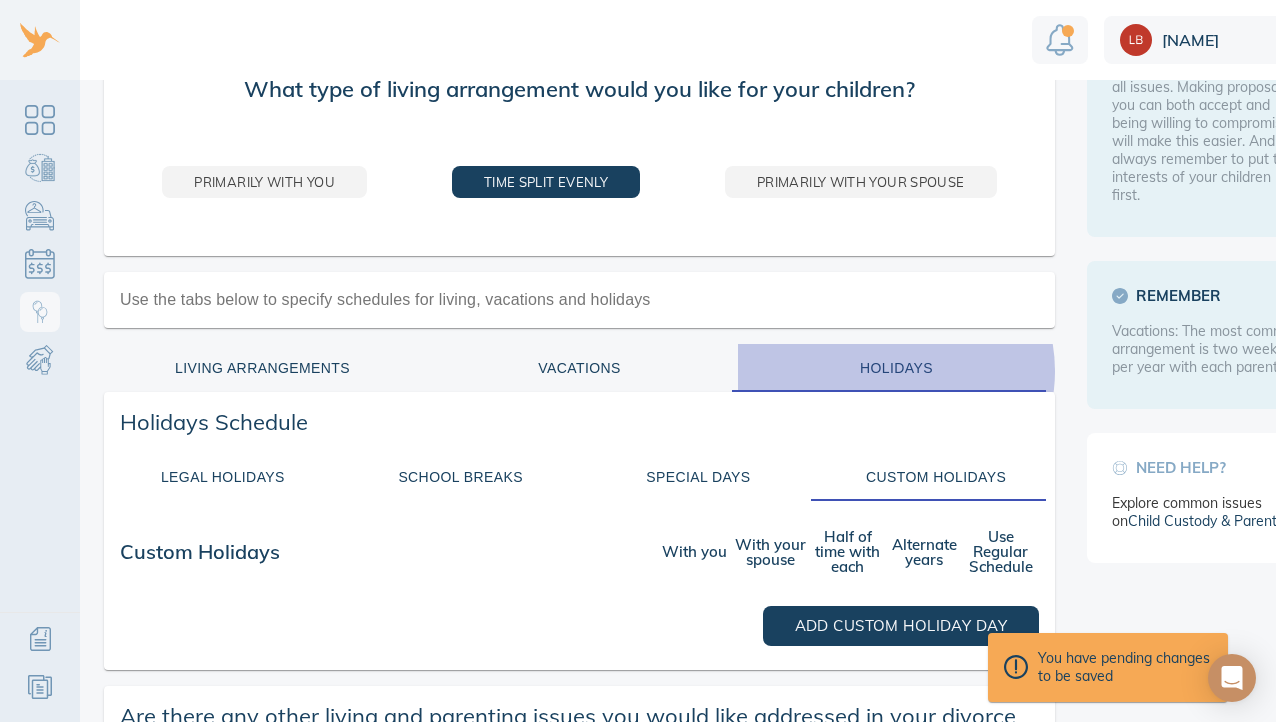 click on "Holidays" at bounding box center (896, 368) 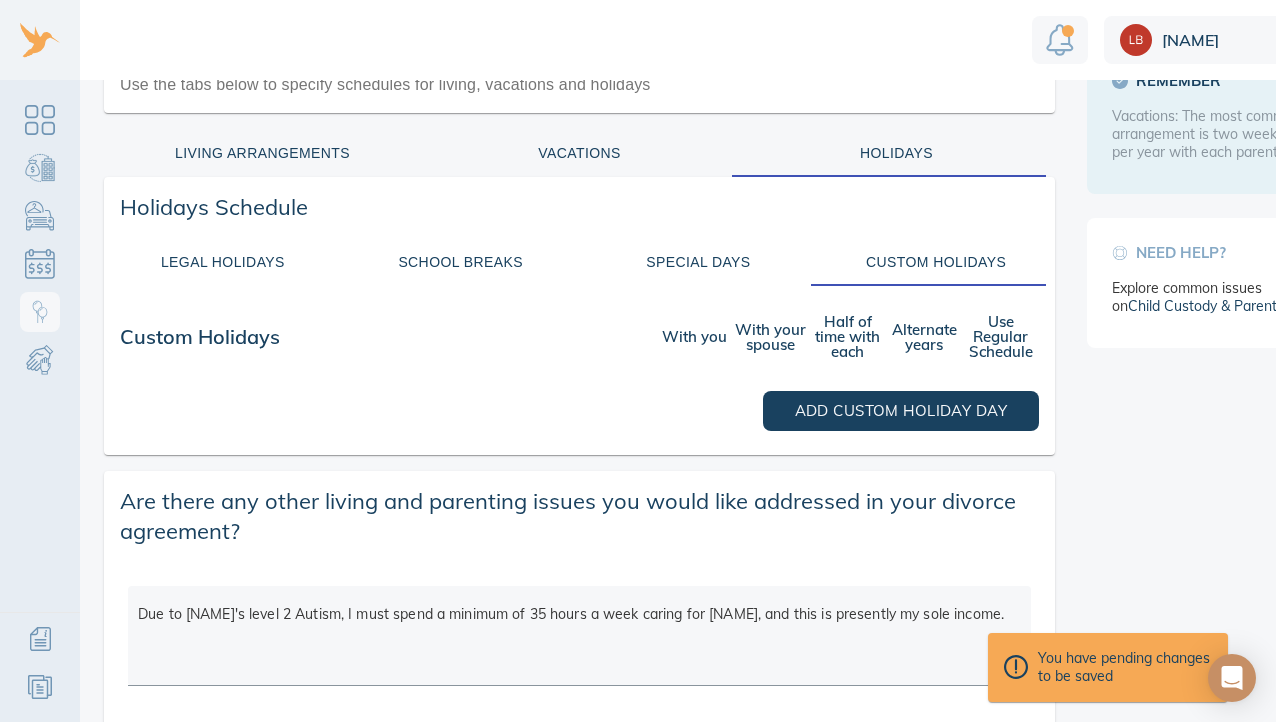 scroll, scrollTop: 499, scrollLeft: 0, axis: vertical 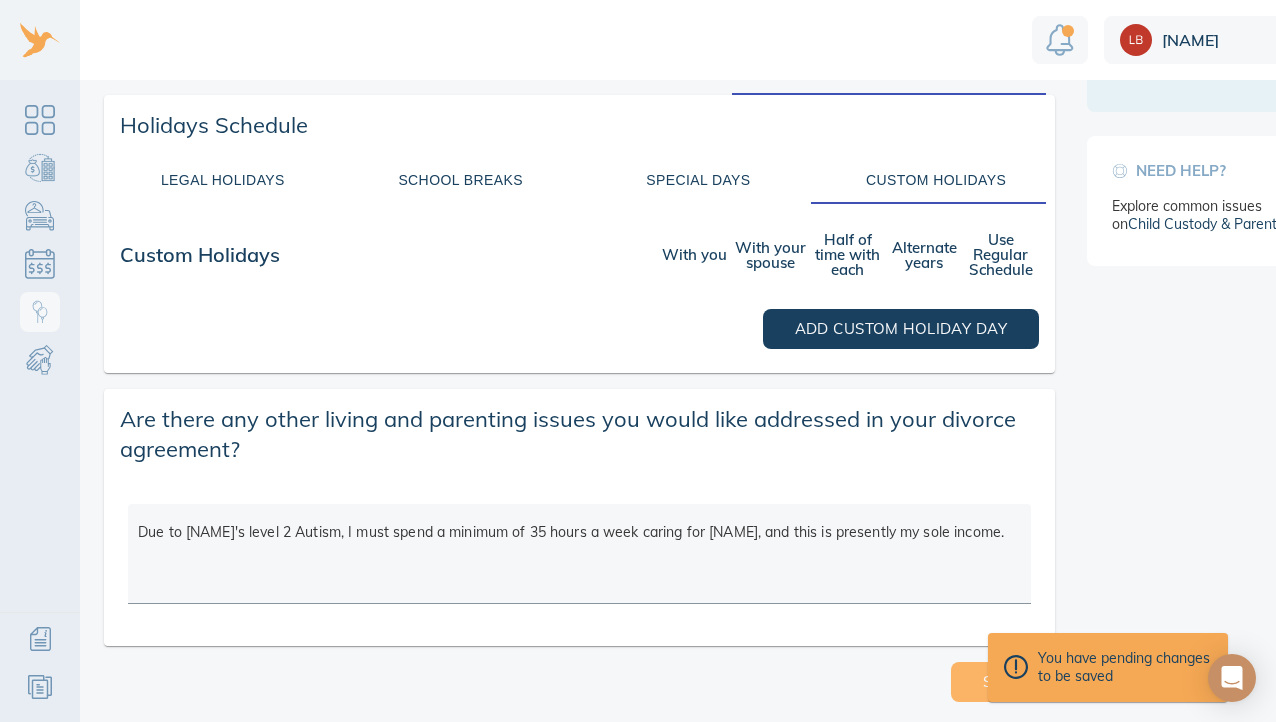 click on "Save" at bounding box center (1003, 682) 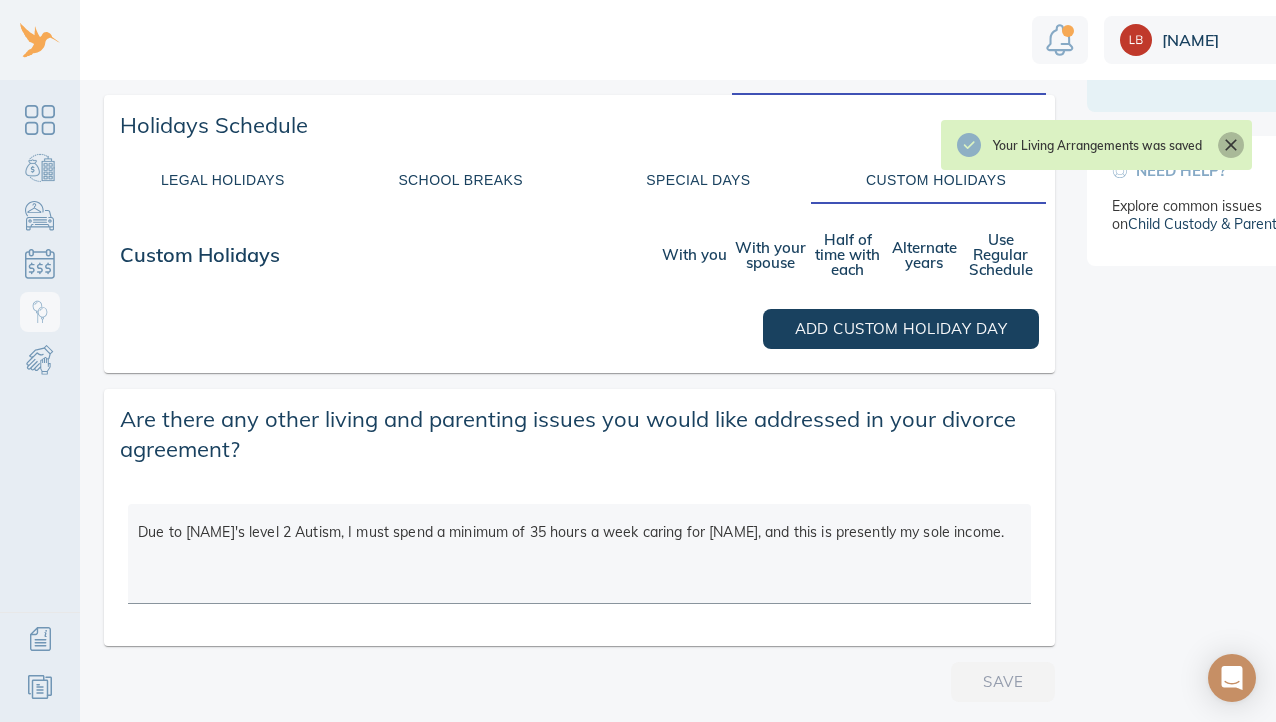 click 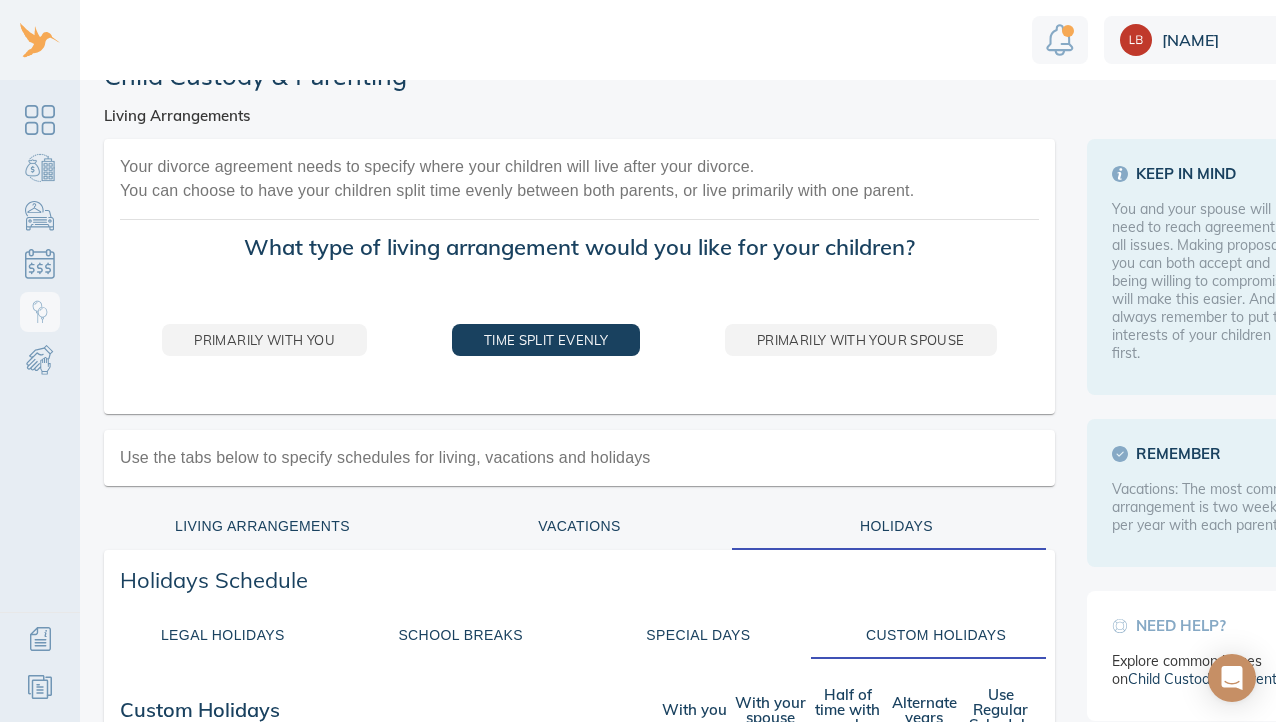 scroll, scrollTop: 0, scrollLeft: 0, axis: both 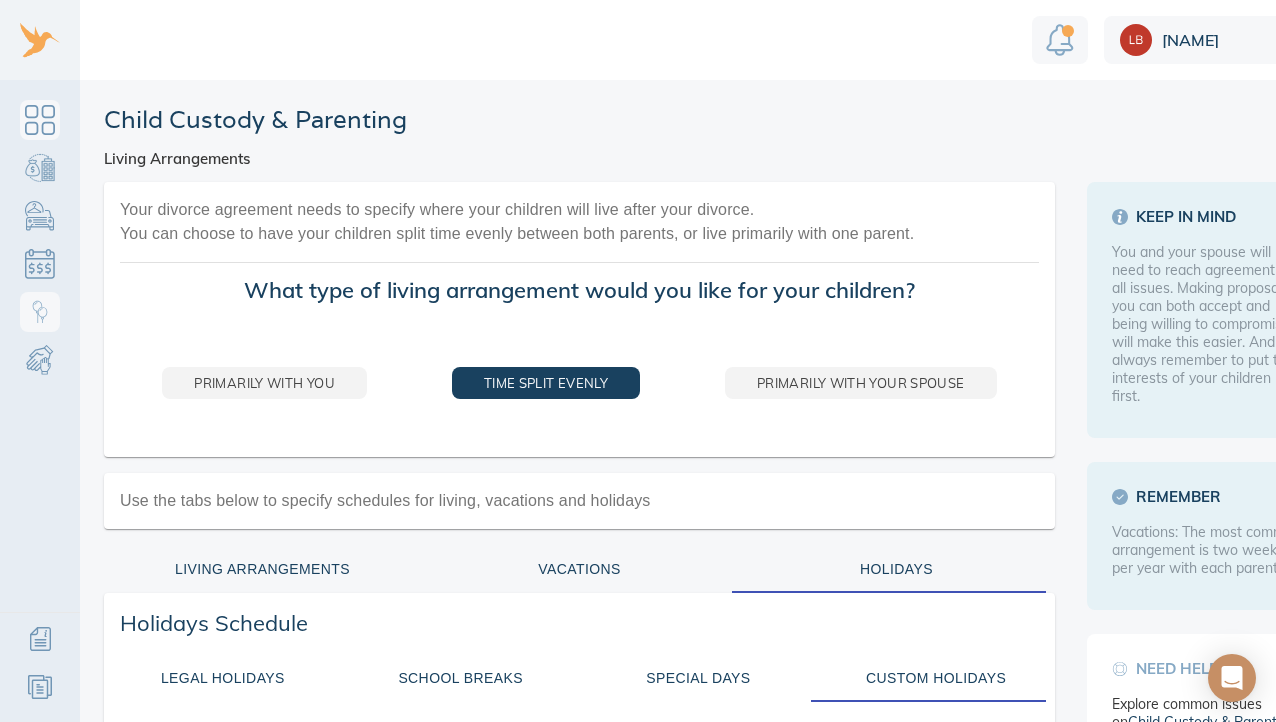 click at bounding box center (40, 120) 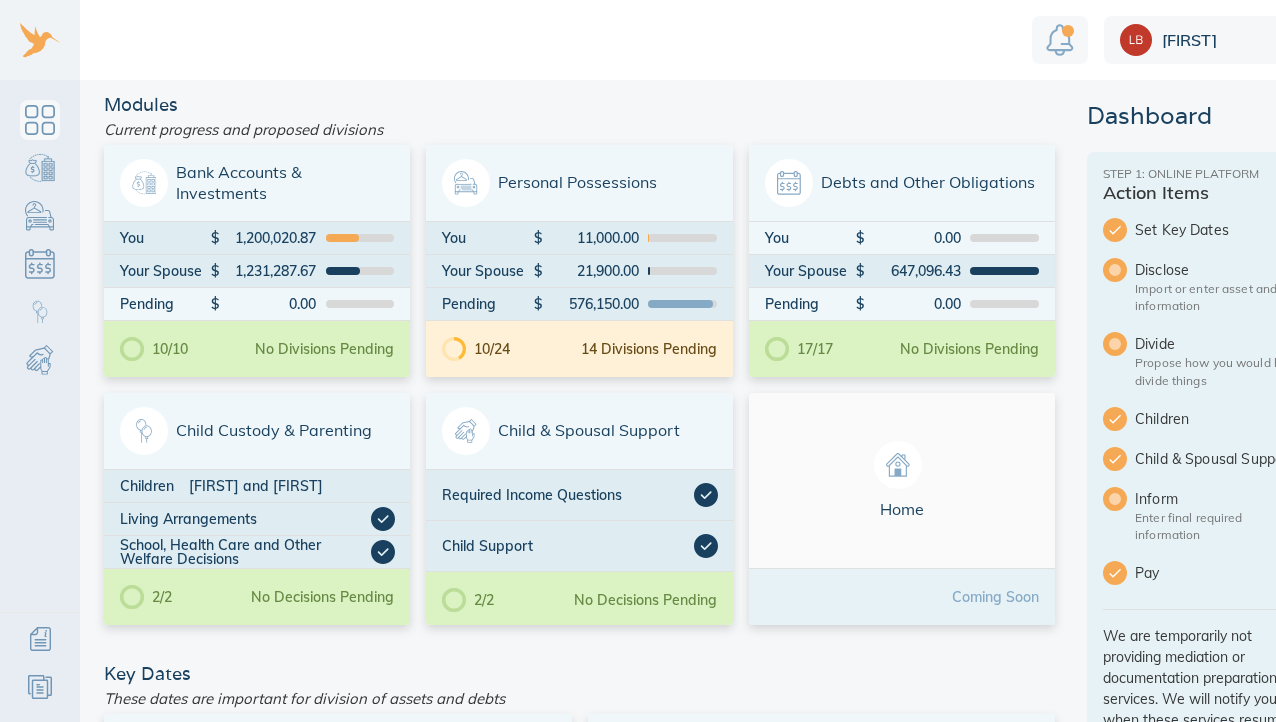 scroll, scrollTop: 0, scrollLeft: 0, axis: both 